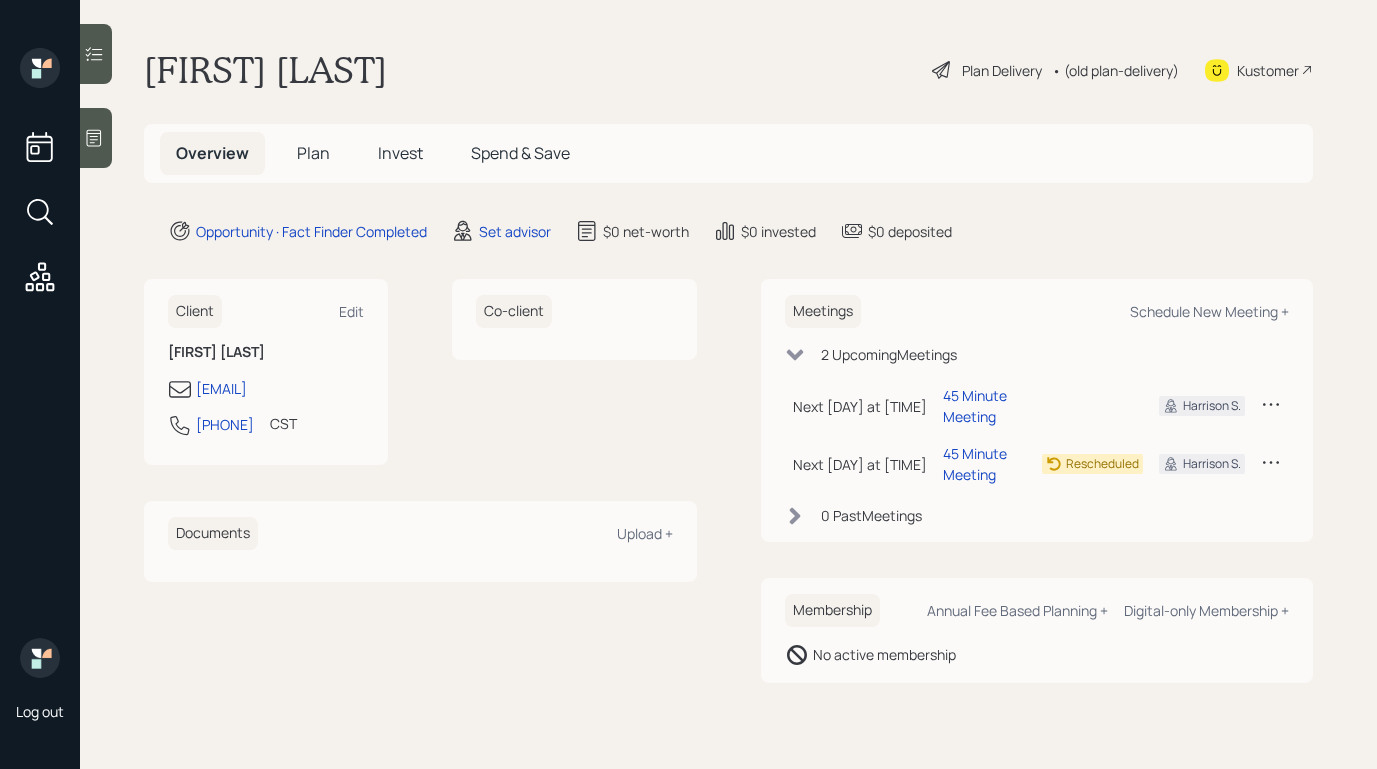scroll, scrollTop: 0, scrollLeft: 0, axis: both 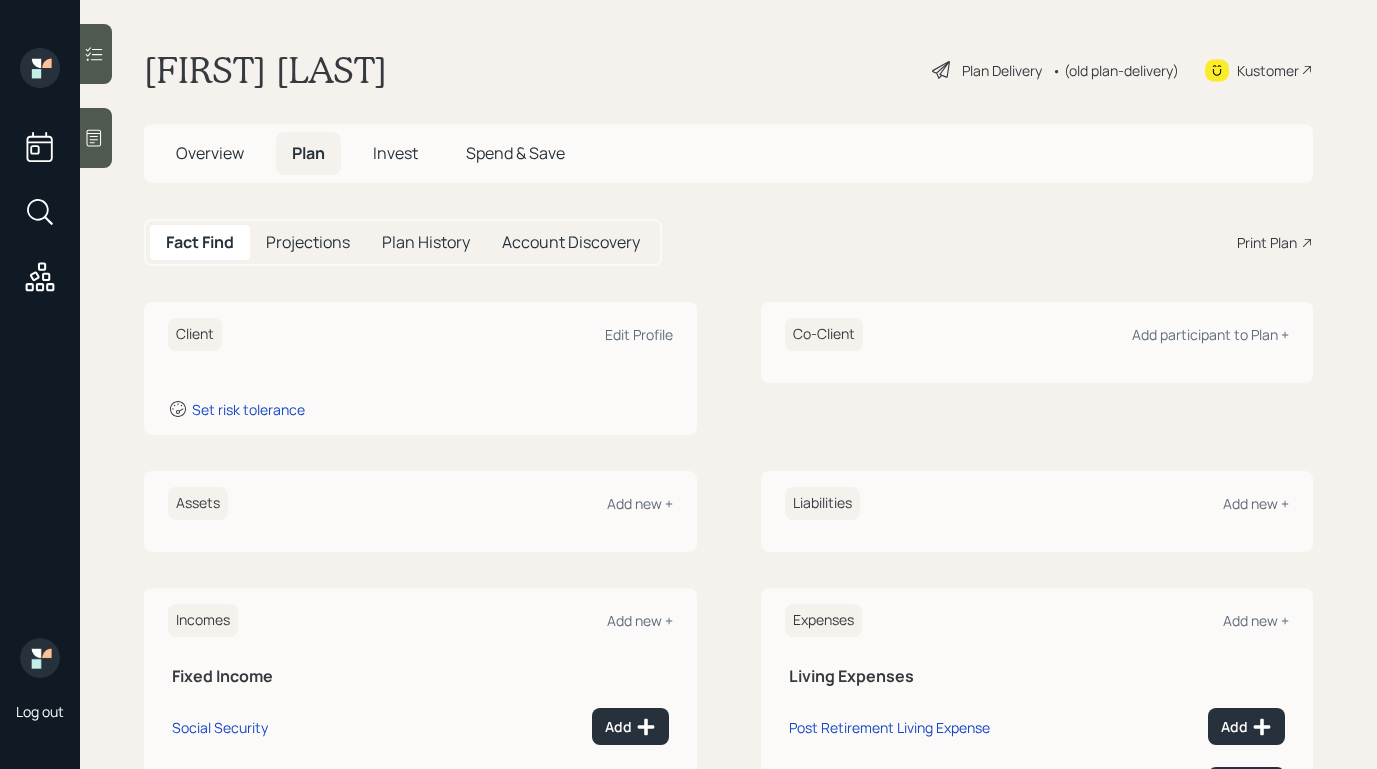 click at bounding box center [96, 138] 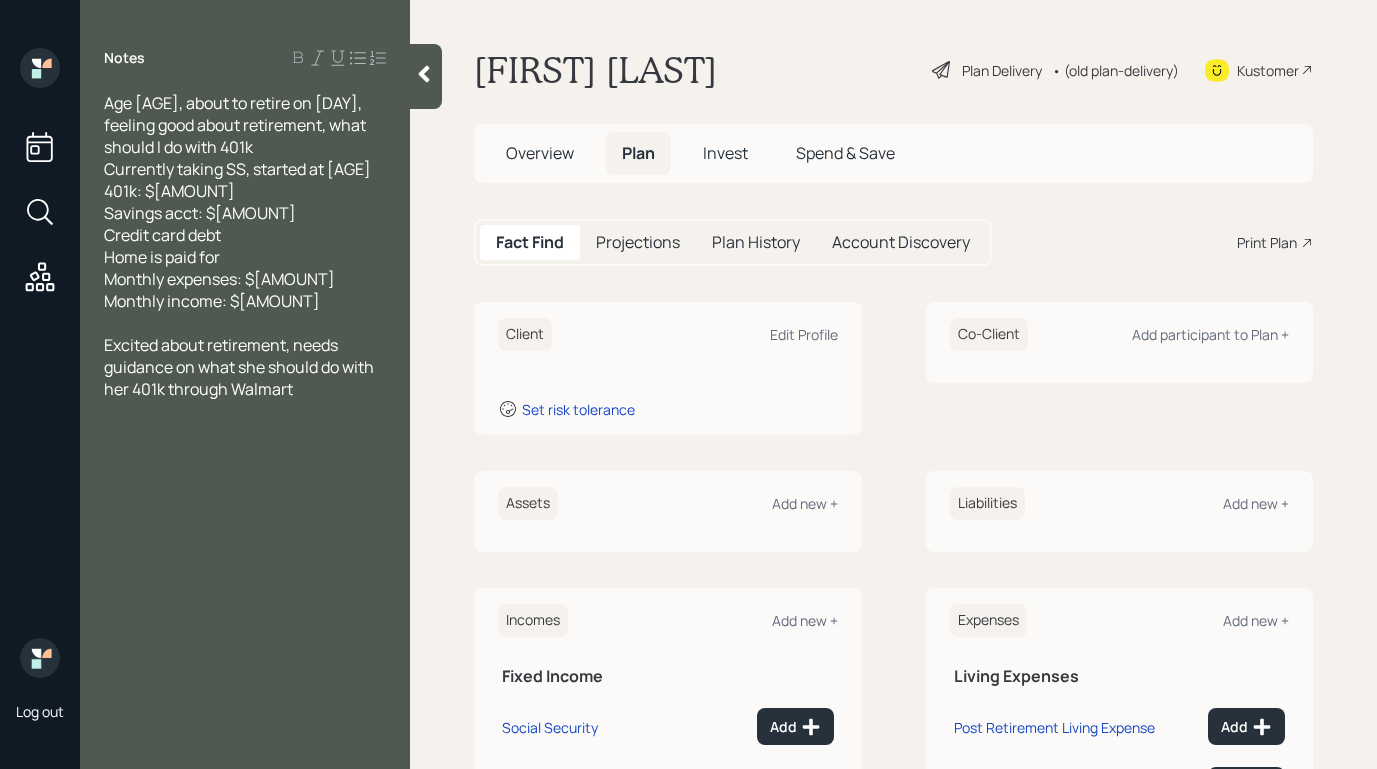 click at bounding box center [426, 76] 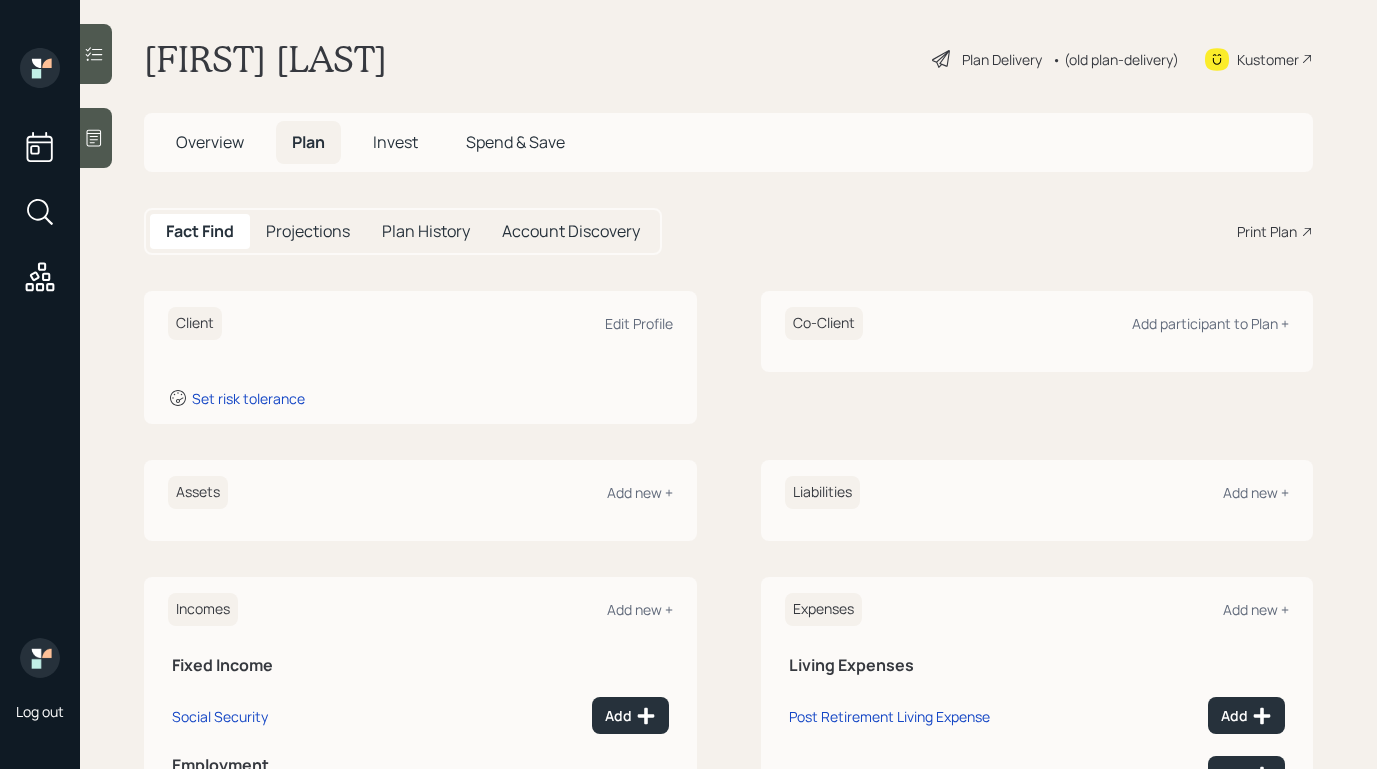 scroll, scrollTop: 6, scrollLeft: 0, axis: vertical 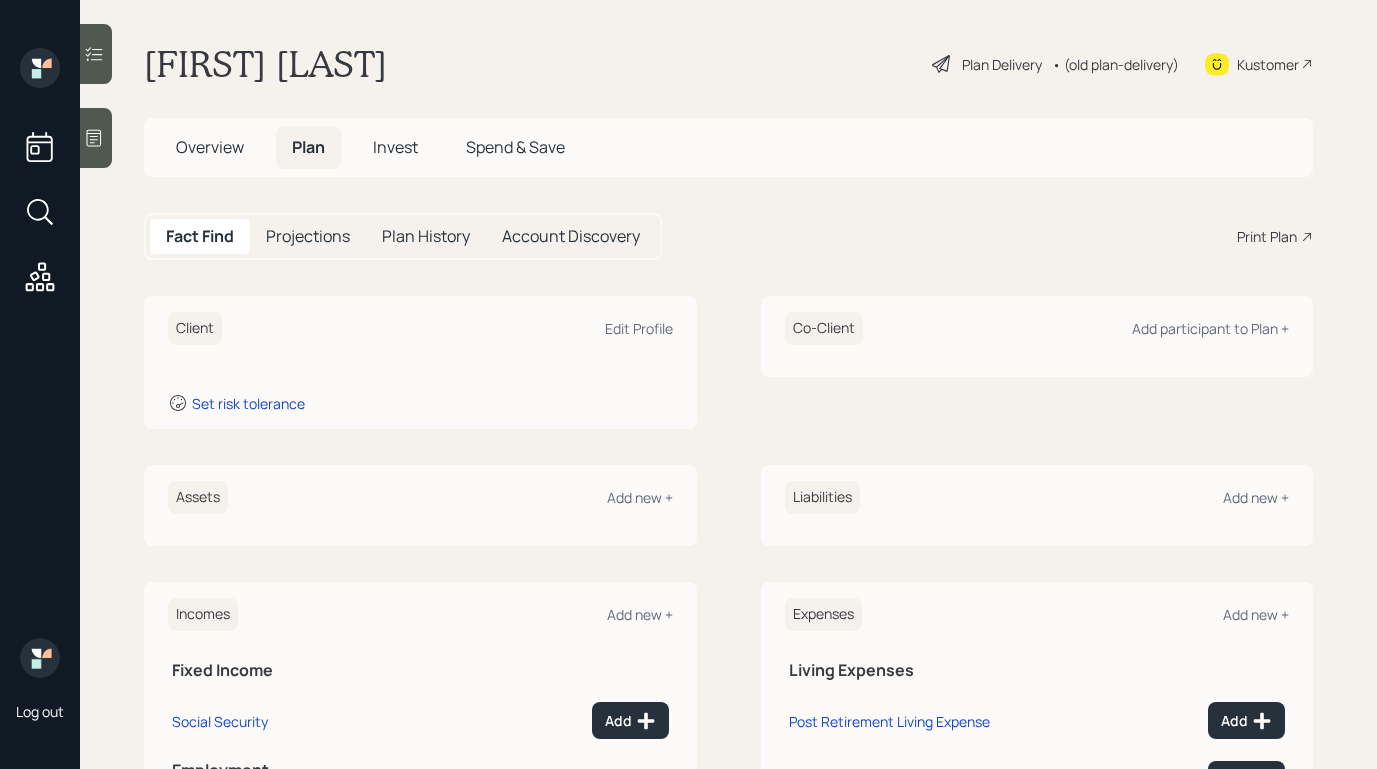 click on "Invest" at bounding box center [395, 147] 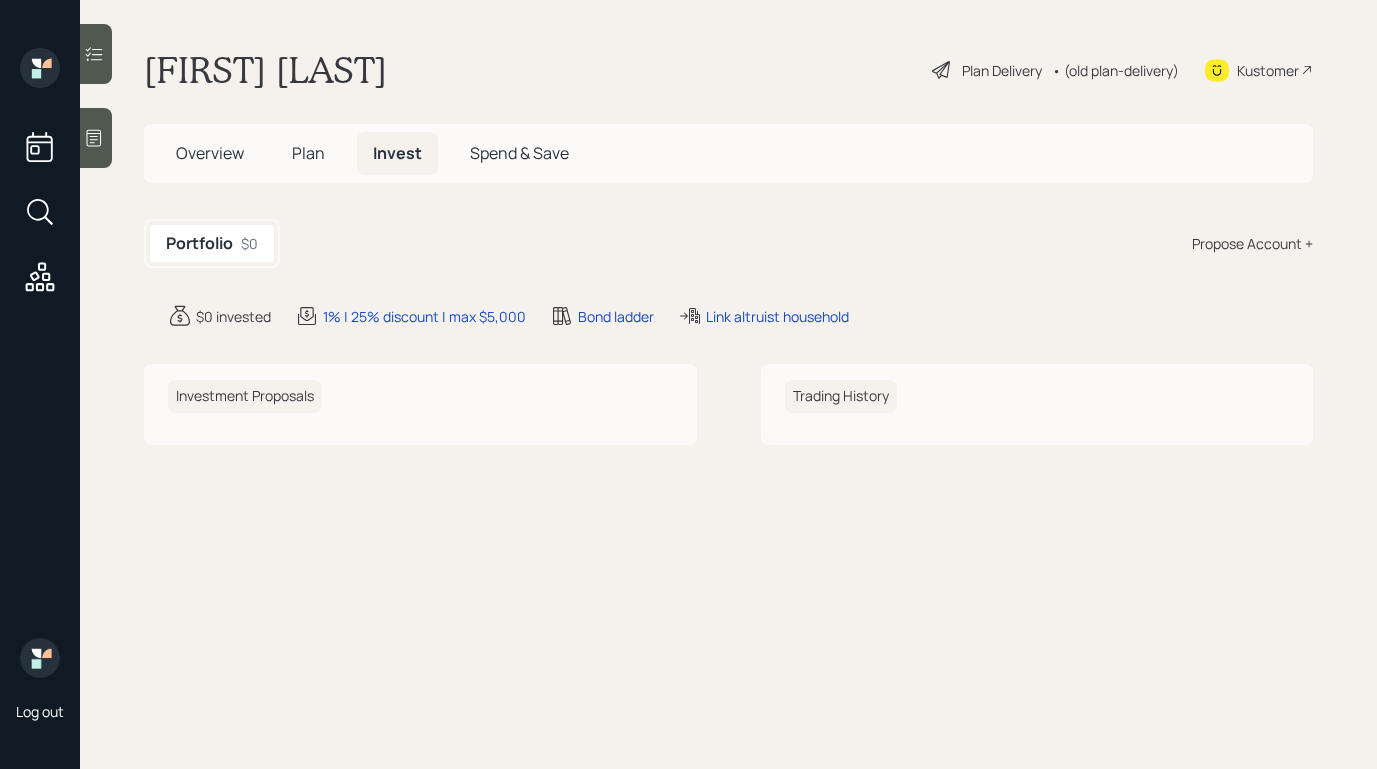 click on "Overview Plan Invest Spend & Save" at bounding box center (372, 153) 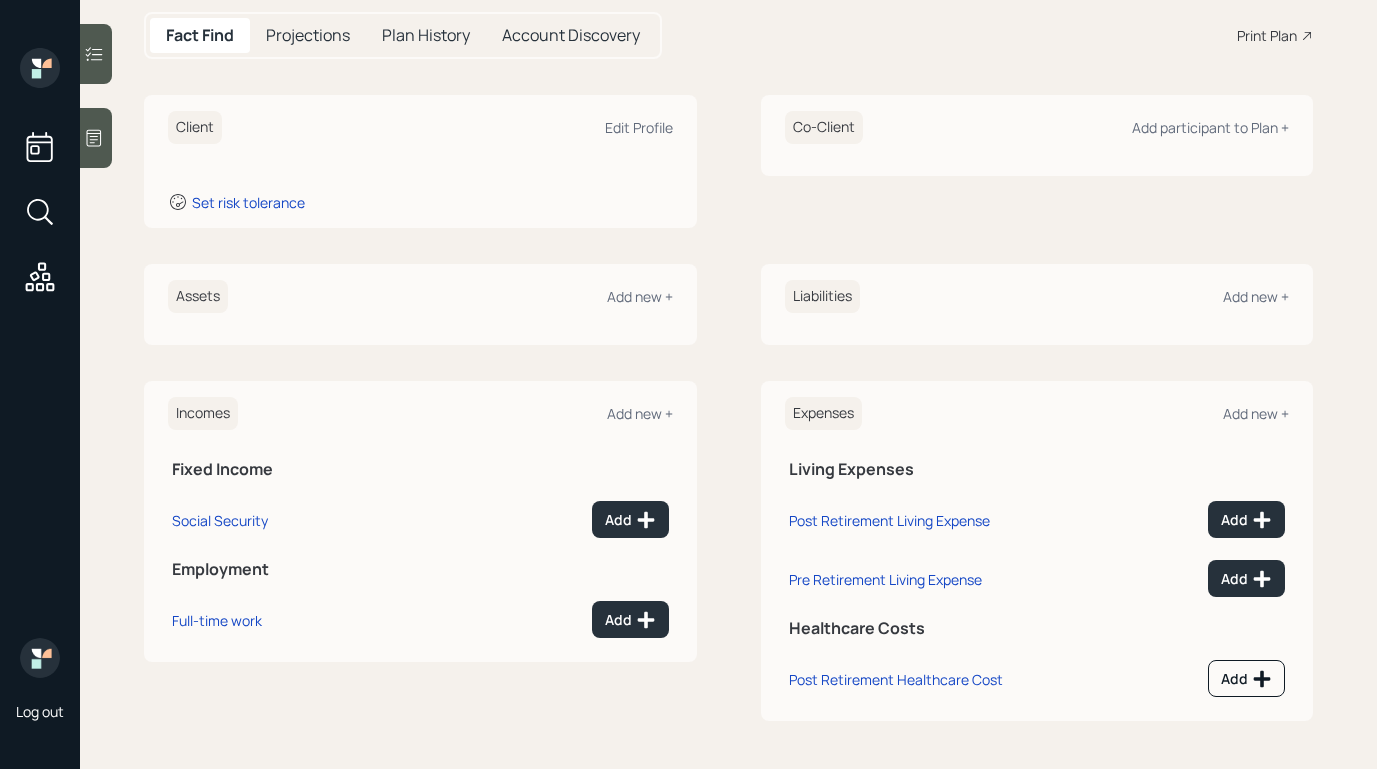 scroll, scrollTop: 0, scrollLeft: 0, axis: both 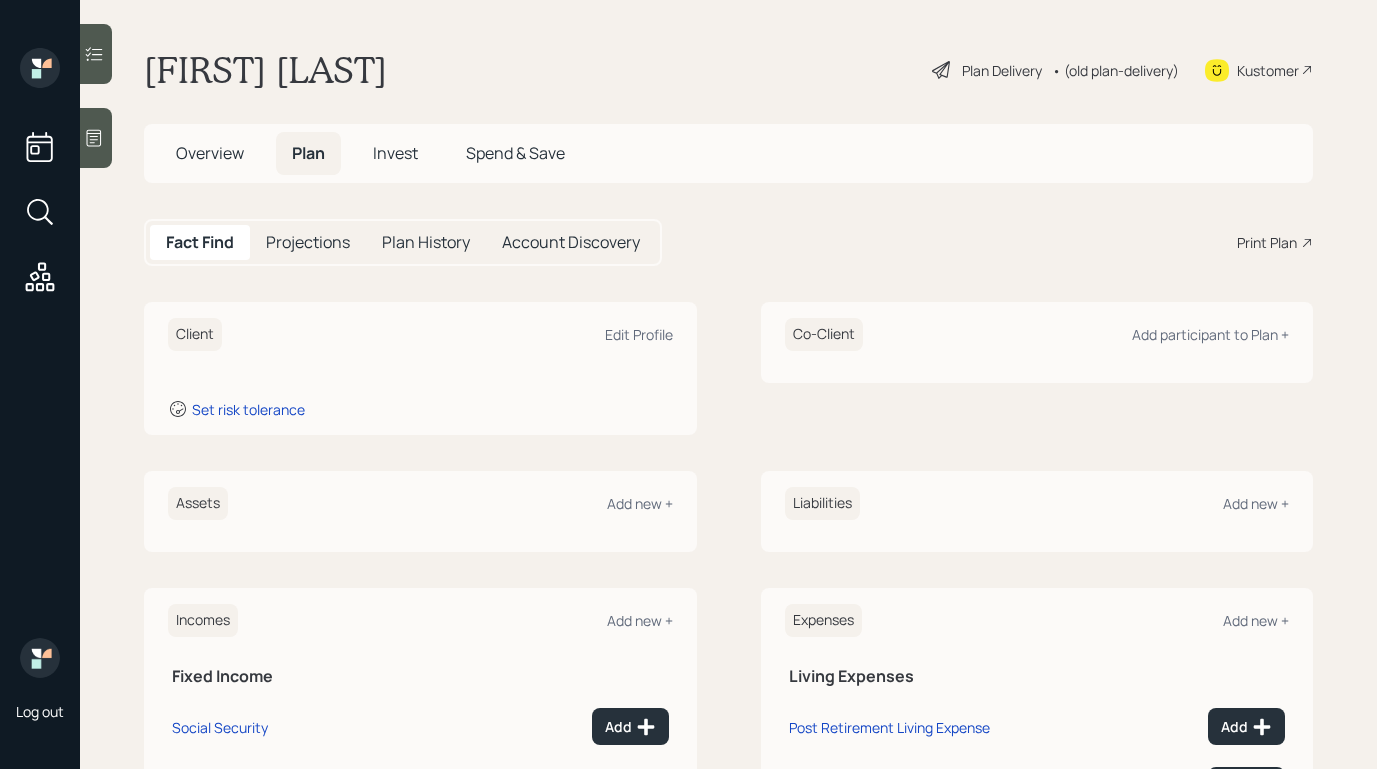 click on "Overview" at bounding box center [210, 153] 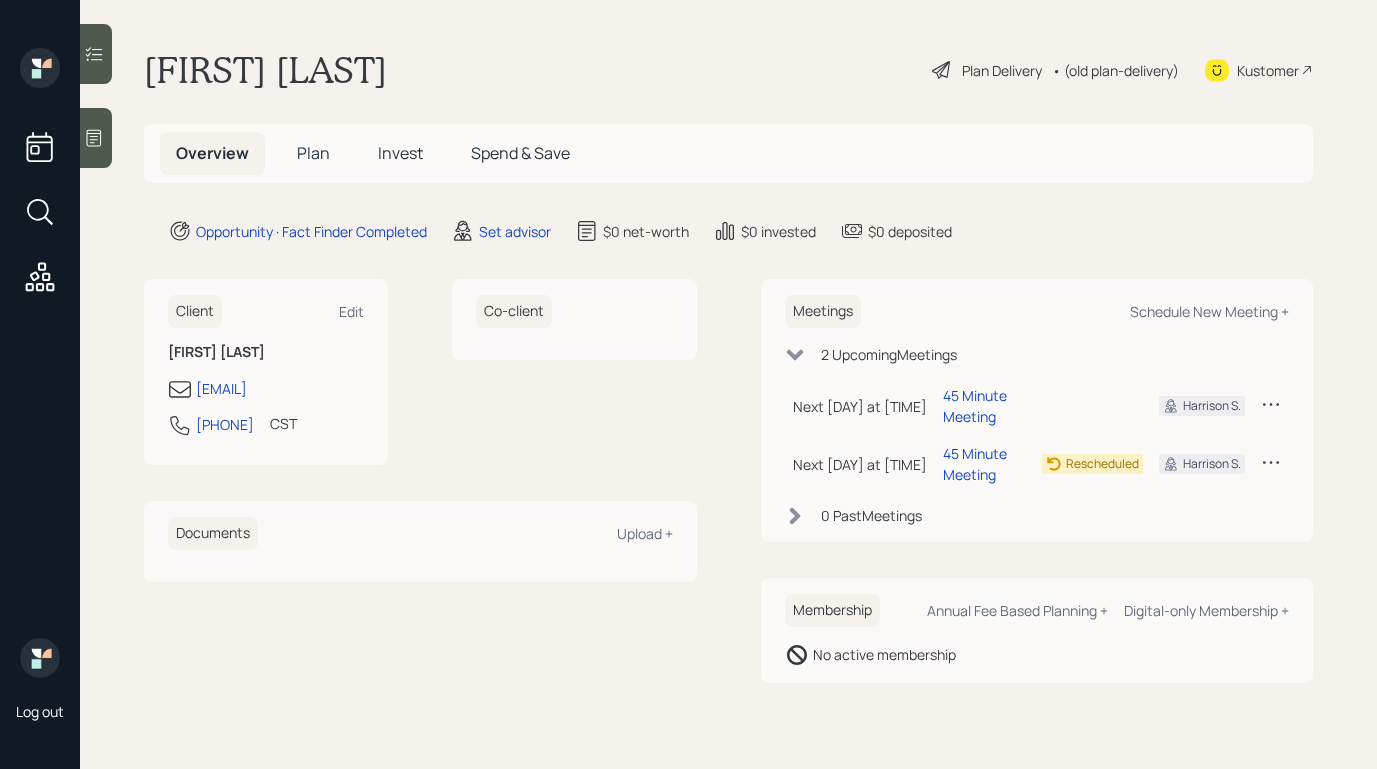 click 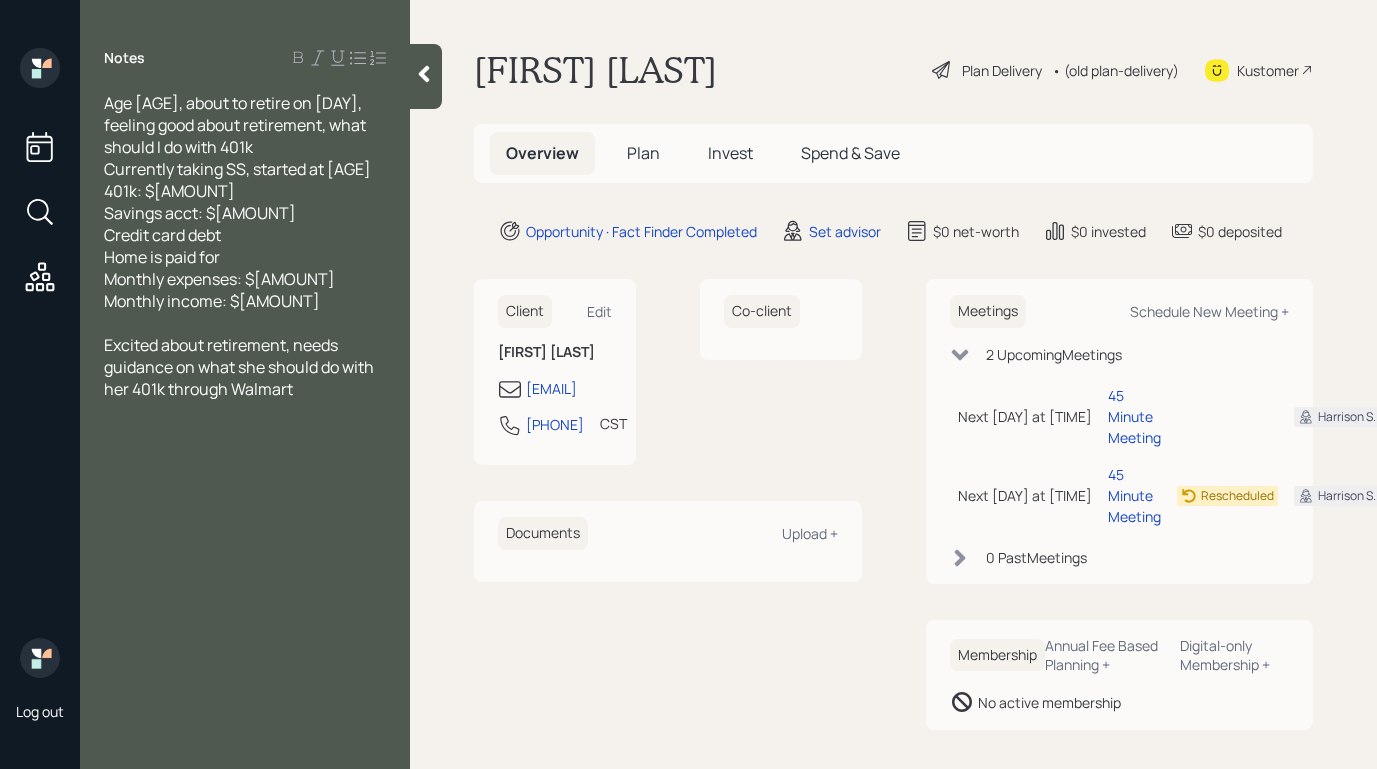 click at bounding box center [426, 76] 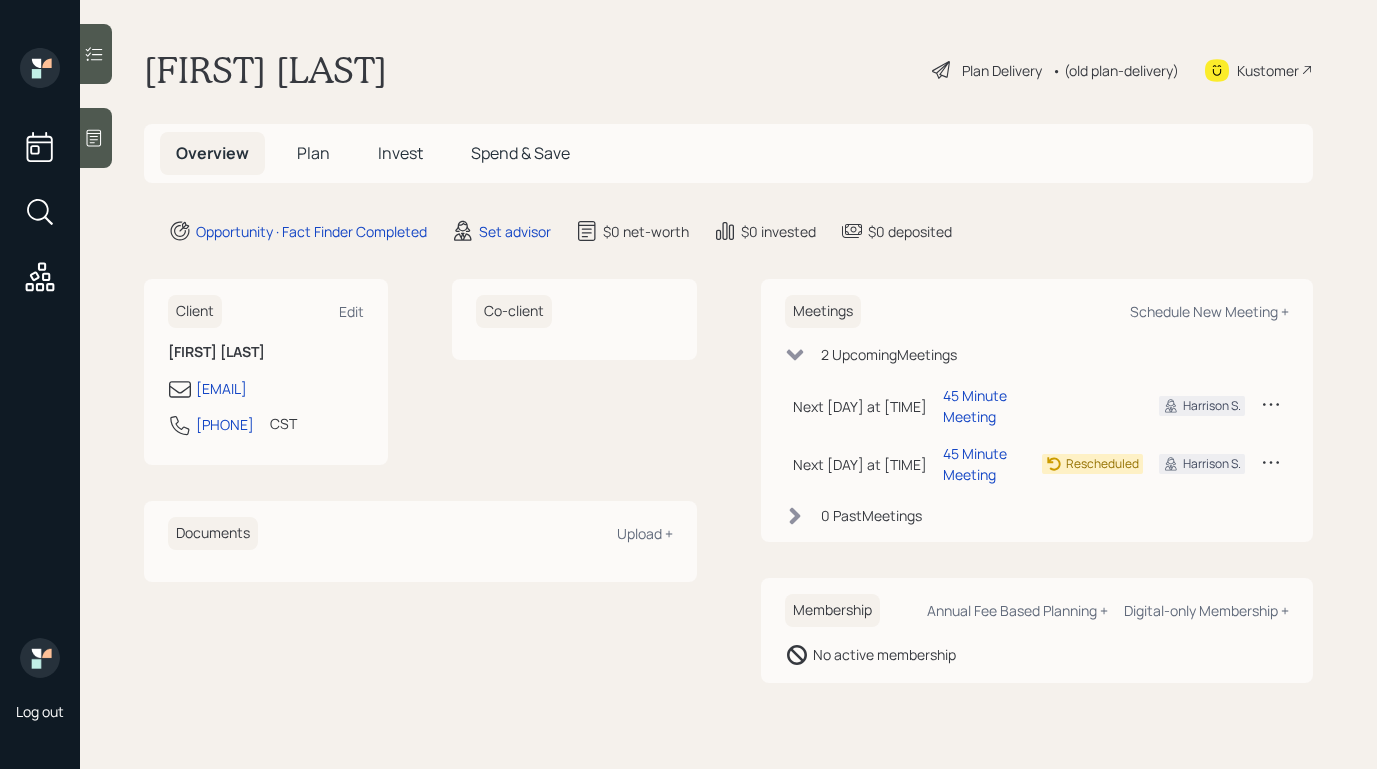 click on "Plan" at bounding box center (313, 153) 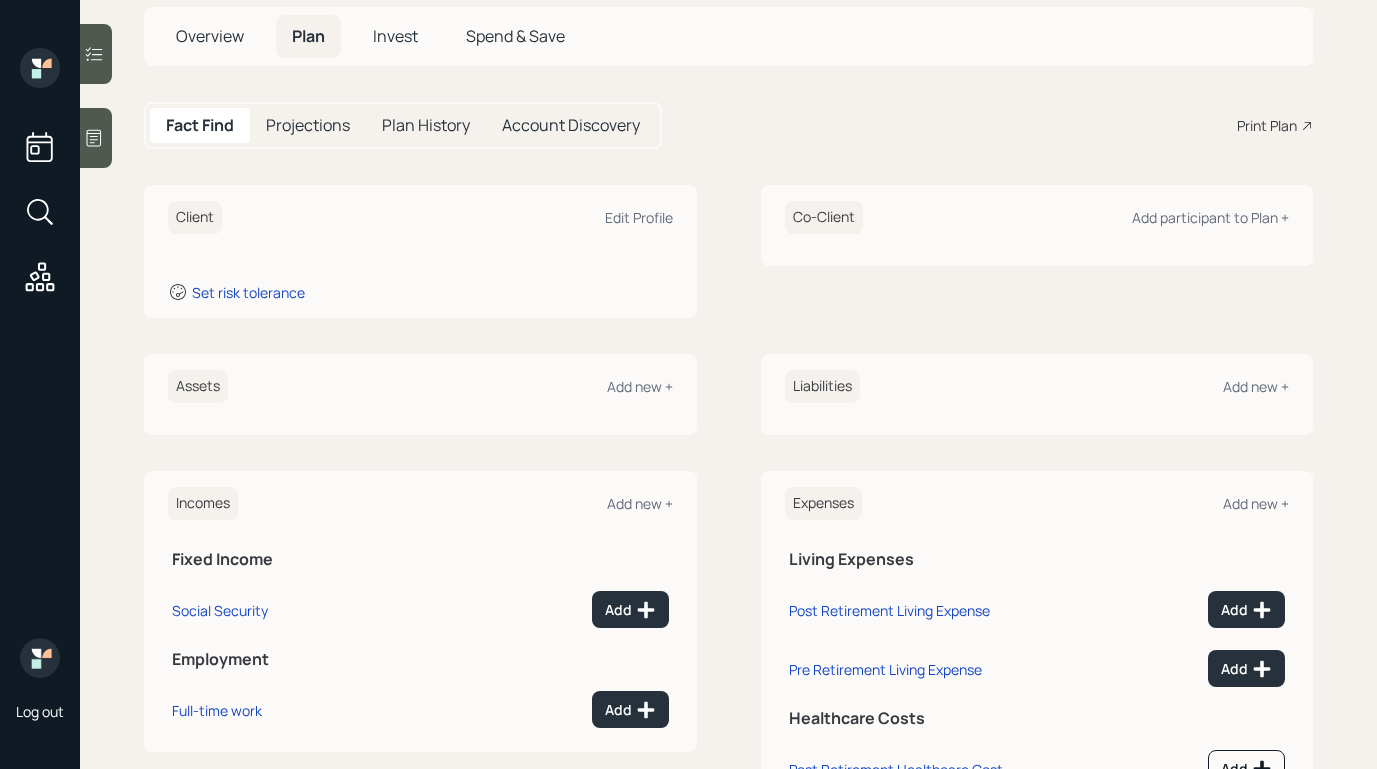 scroll, scrollTop: 207, scrollLeft: 0, axis: vertical 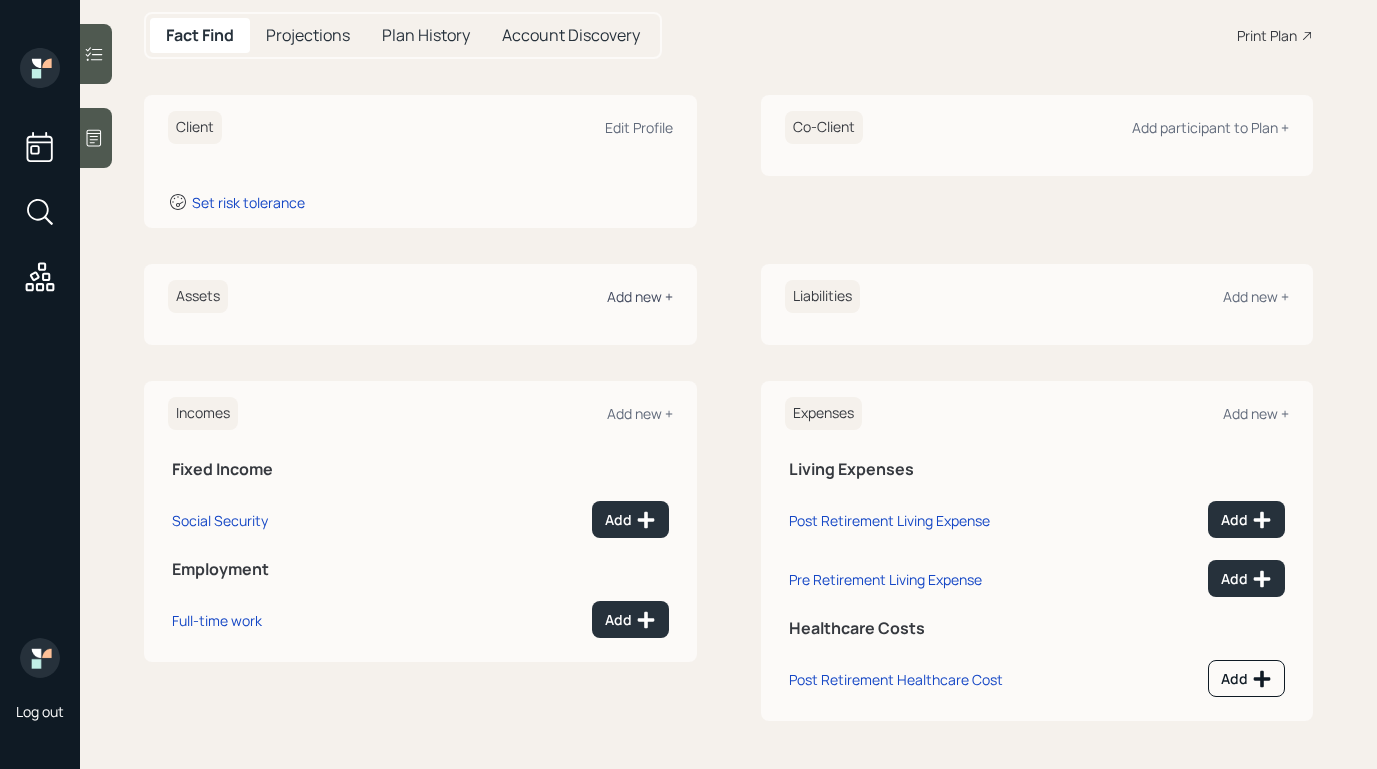 click on "Add new +" at bounding box center [640, 296] 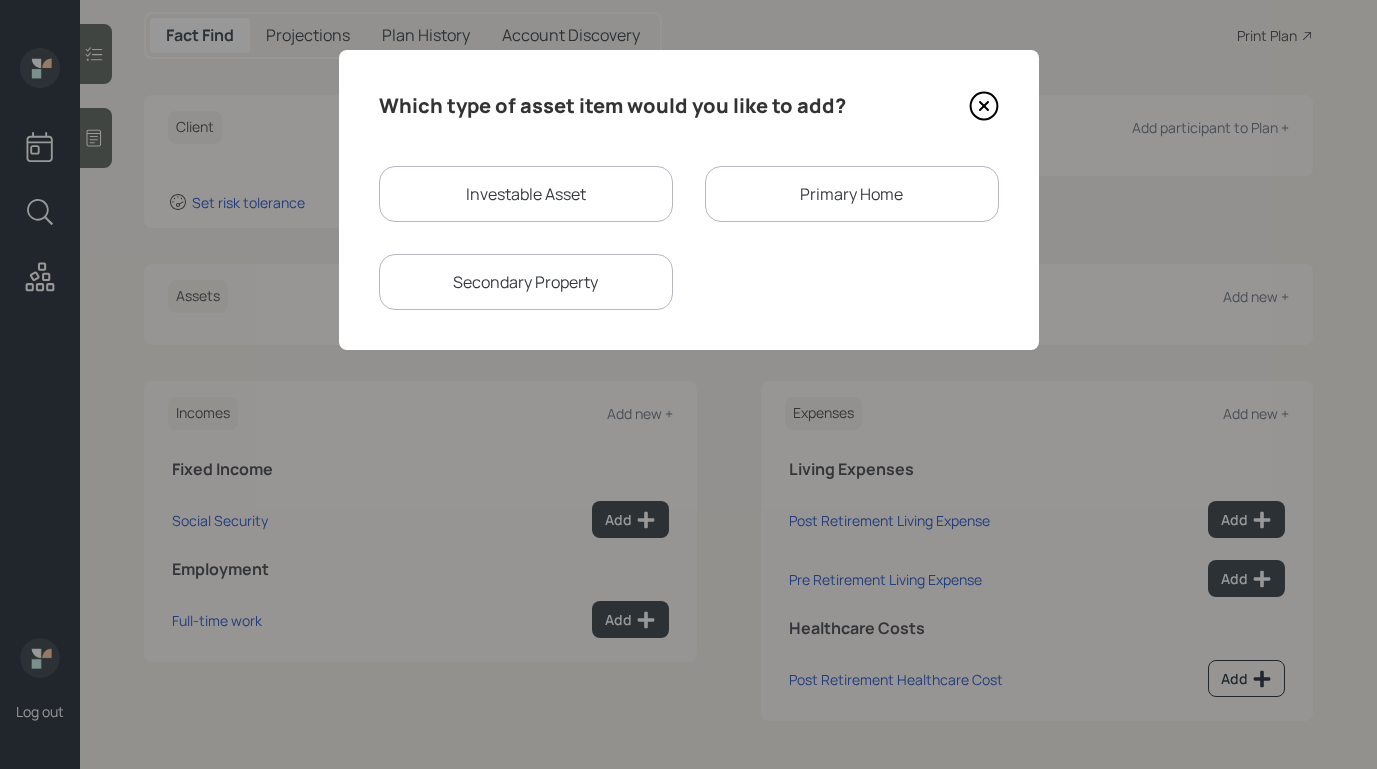 click on "Investable Asset" at bounding box center (526, 194) 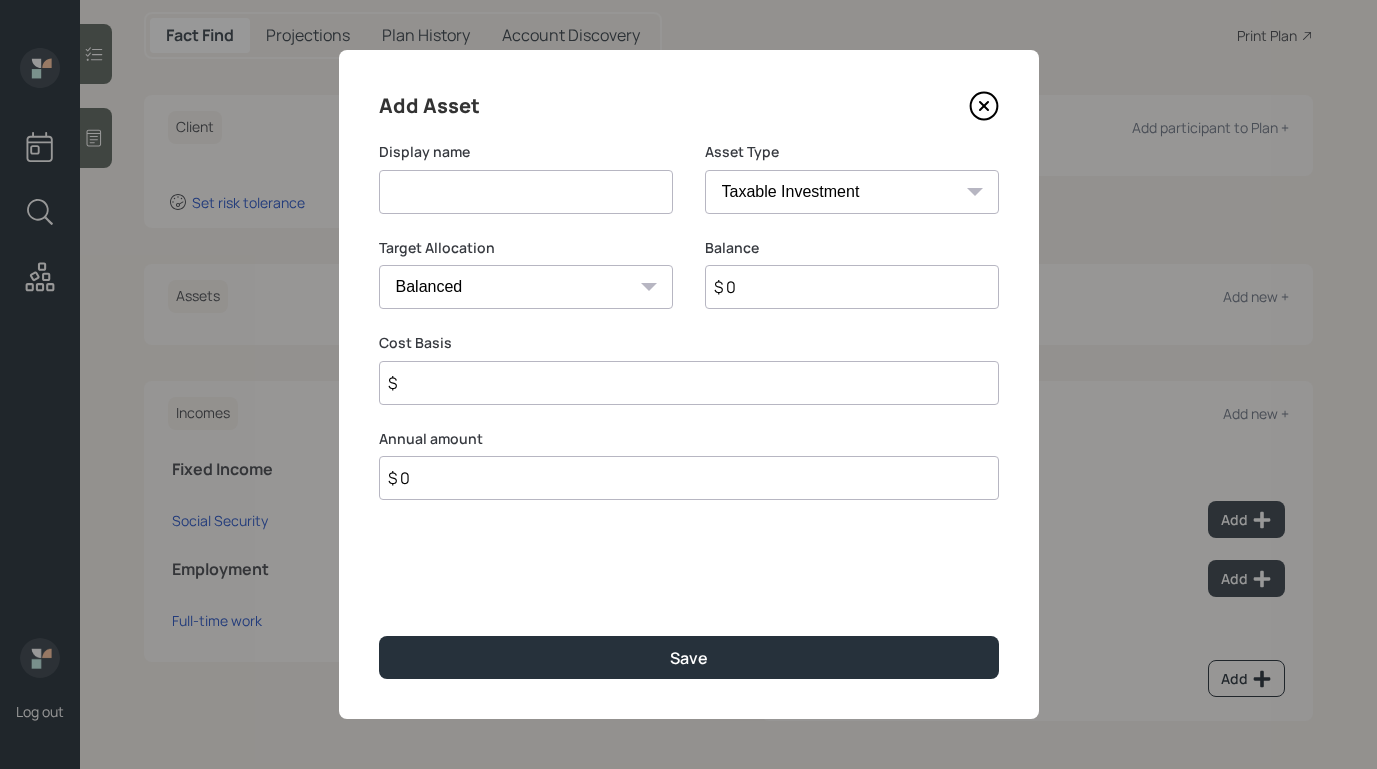 click at bounding box center [526, 192] 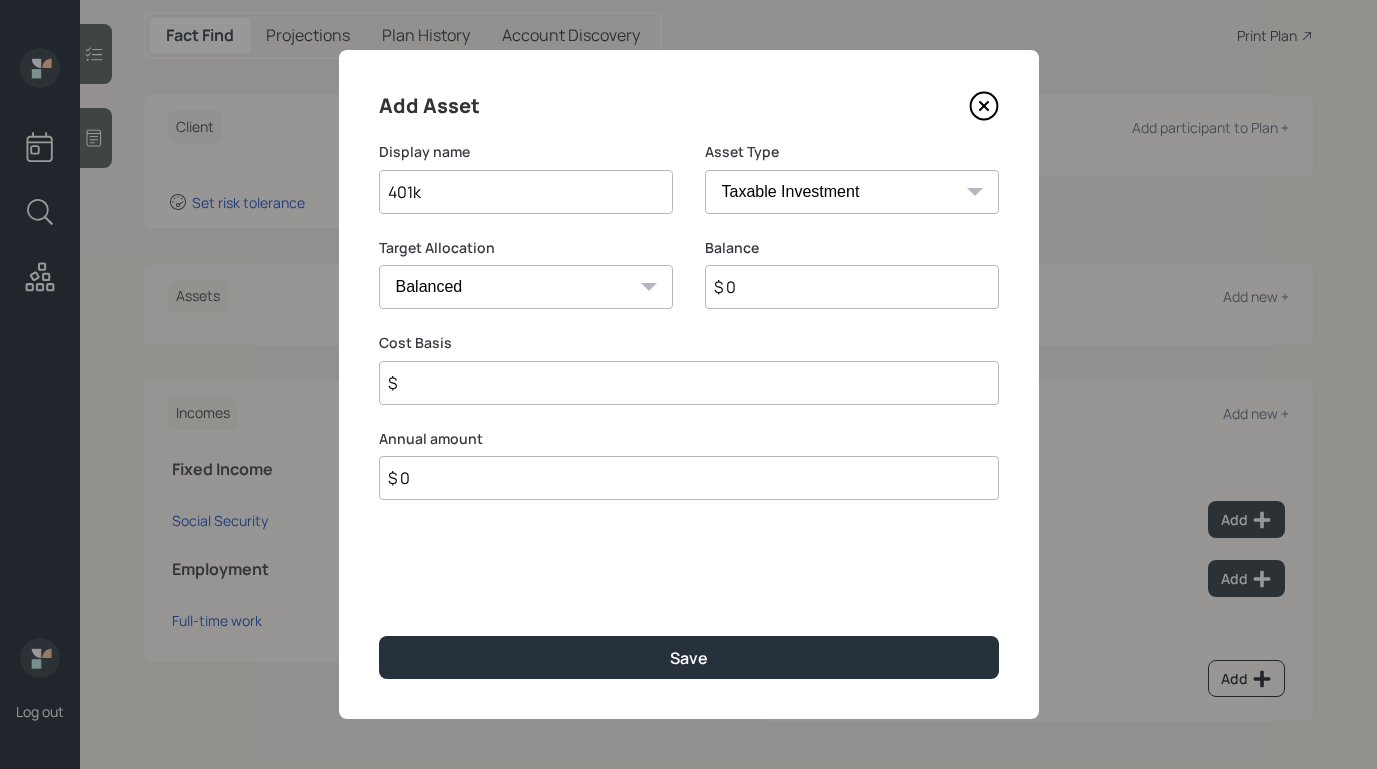 type on "401k" 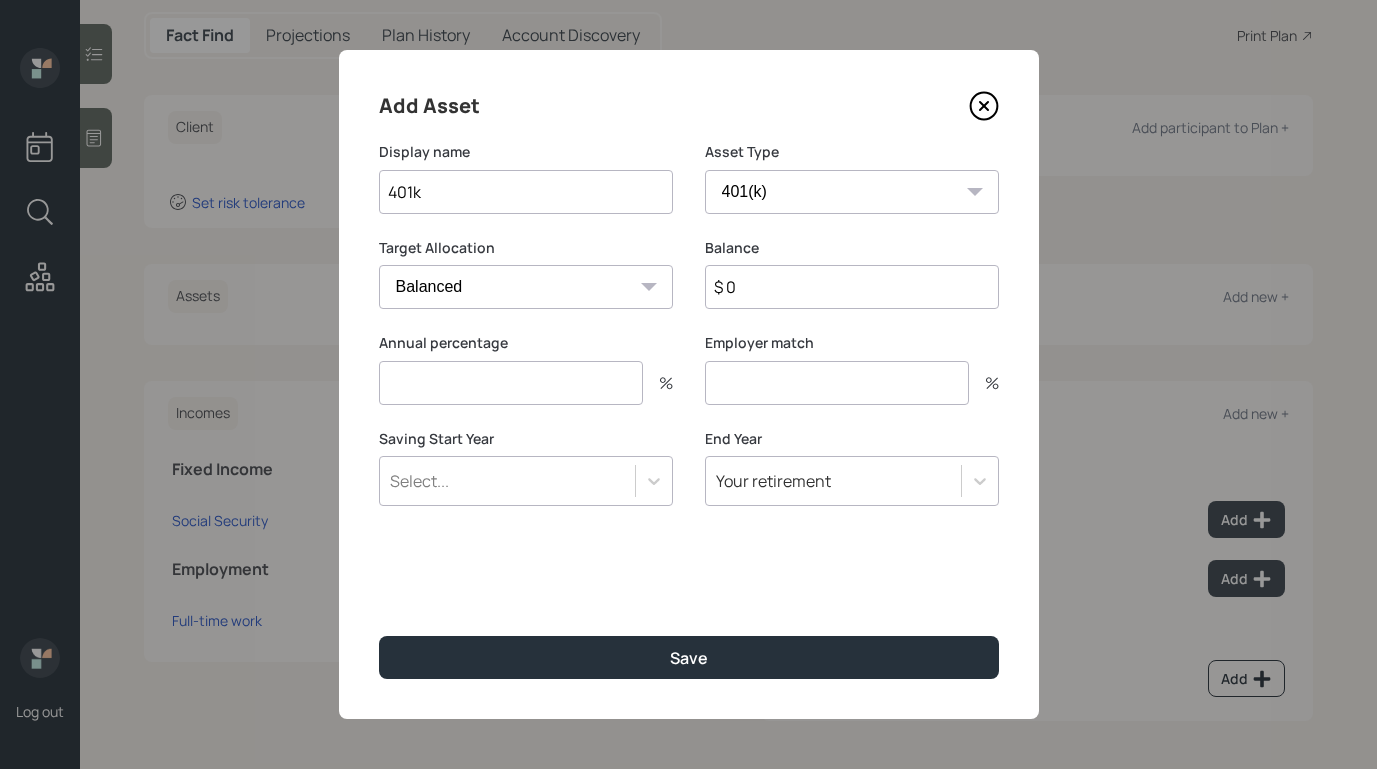 click on "$ 0" at bounding box center [852, 287] 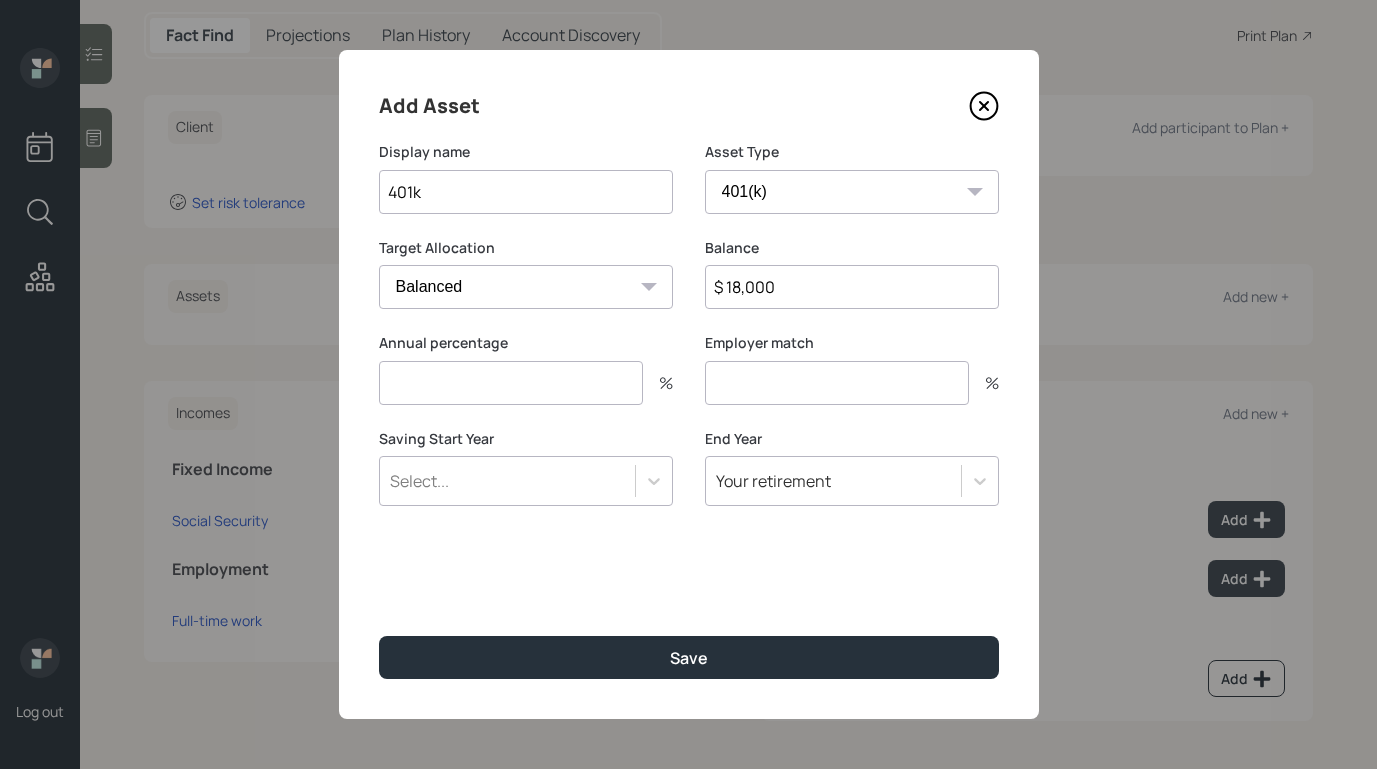 type on "$ 18,000" 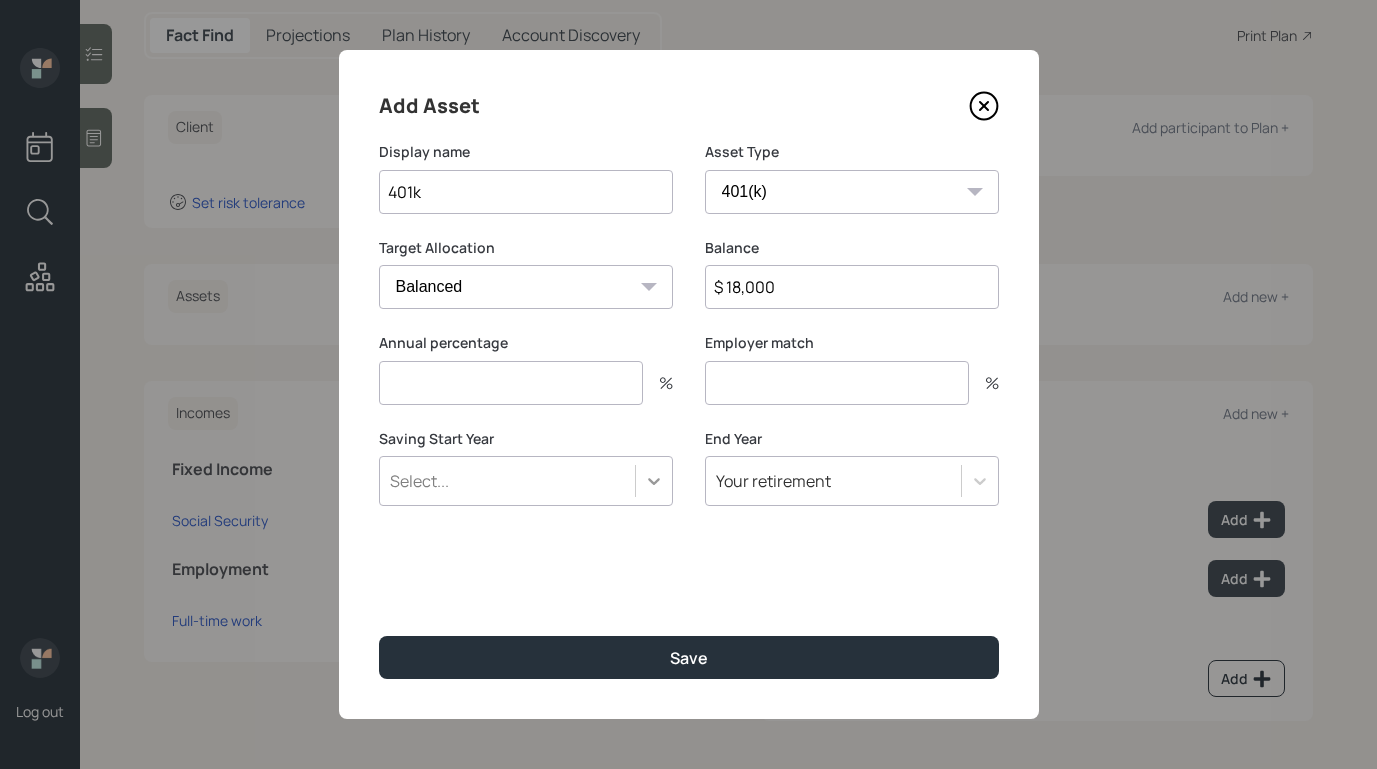 click 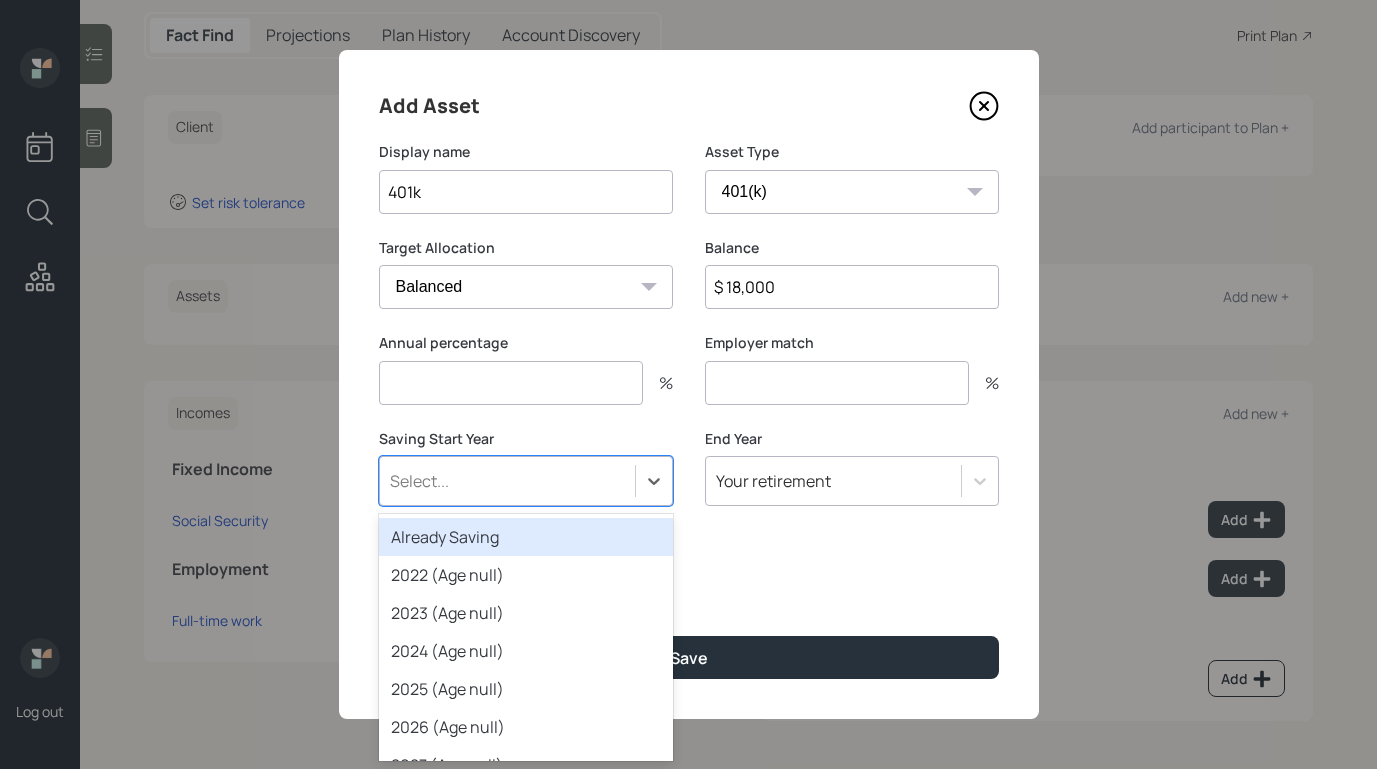click on "Already Saving" at bounding box center (526, 537) 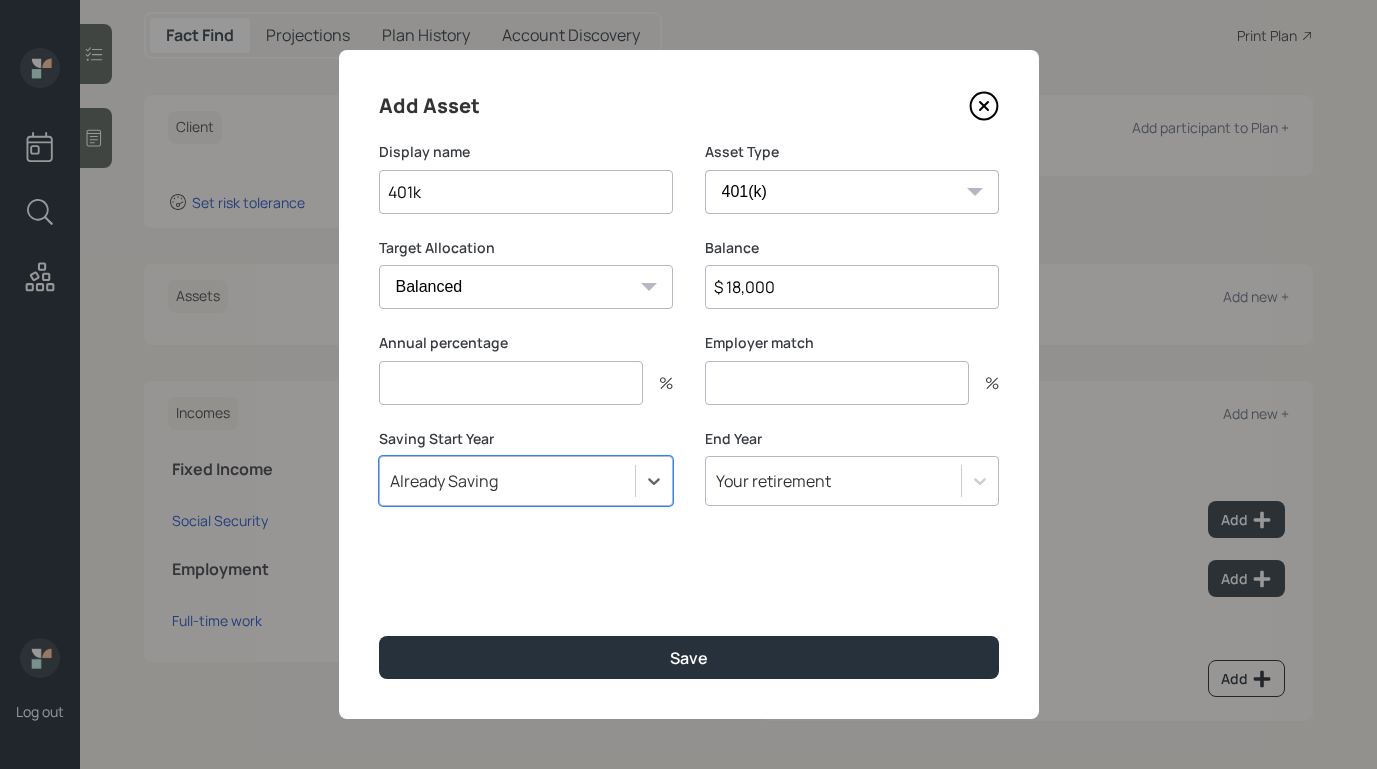 click on "Add Asset Display name 401k Asset Type SEP IRA IRA Roth IRA 401(k) Roth 401(k) 403(b) Roth 403(b) 457(b) Roth 457(b) Health Savings Account 529 Taxable Investment Checking / Savings Emergency Fund Target Allocation Cash Conservative Balanced Aggressive Balance $ 18,000 Annual percentage % Employer match % Saving Start Year option Already Saving, selected. Select is focused ,type to refine list, press Down to open the menu, Already Saving End Year Your retirement Save" at bounding box center [689, 384] 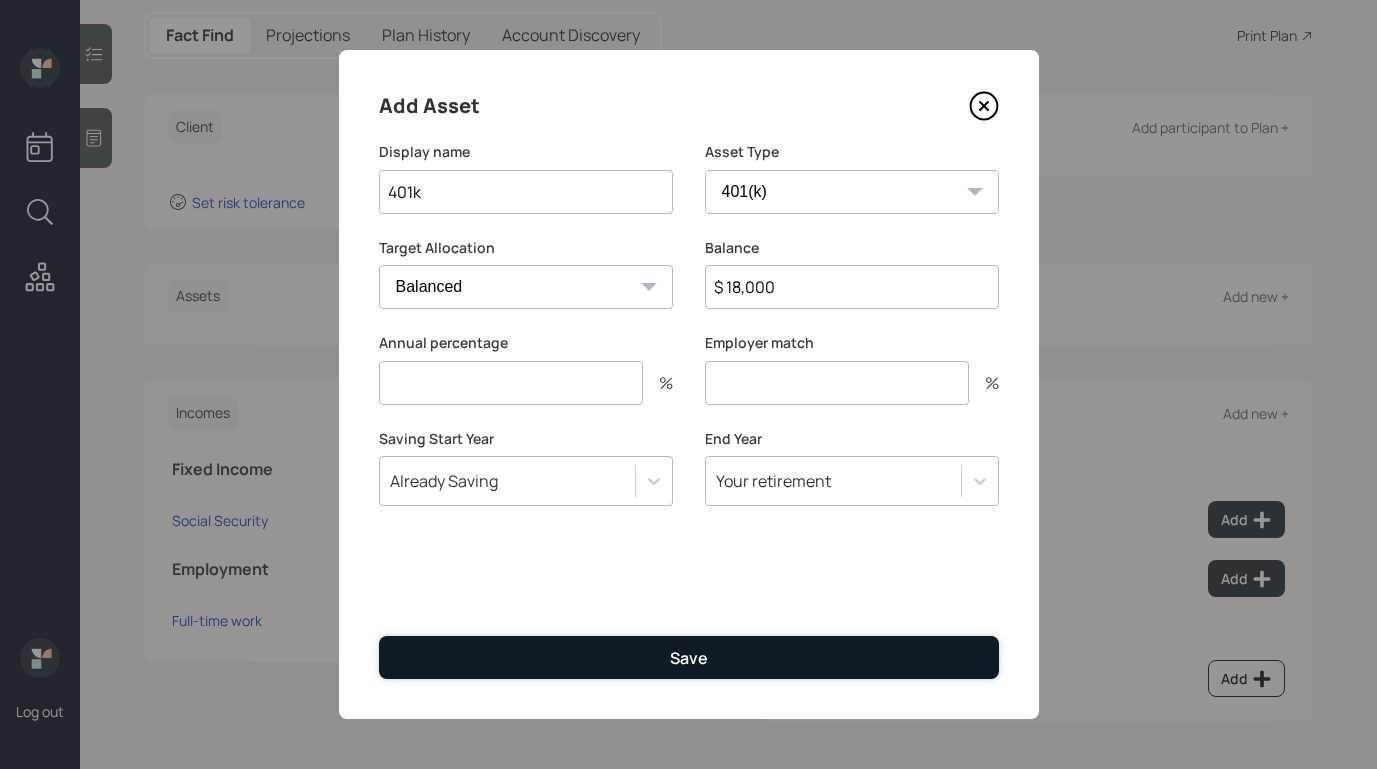 click on "Save" at bounding box center [689, 657] 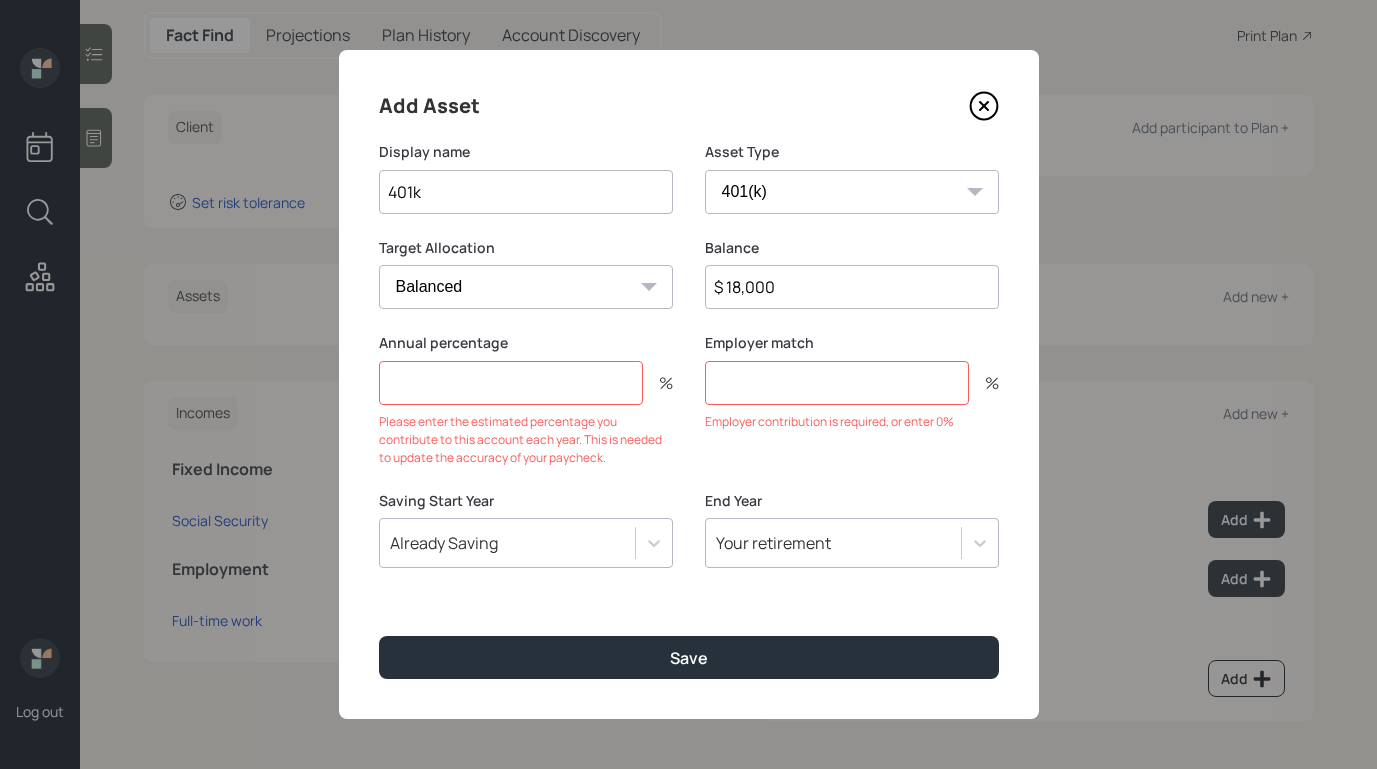 click at bounding box center (511, 383) 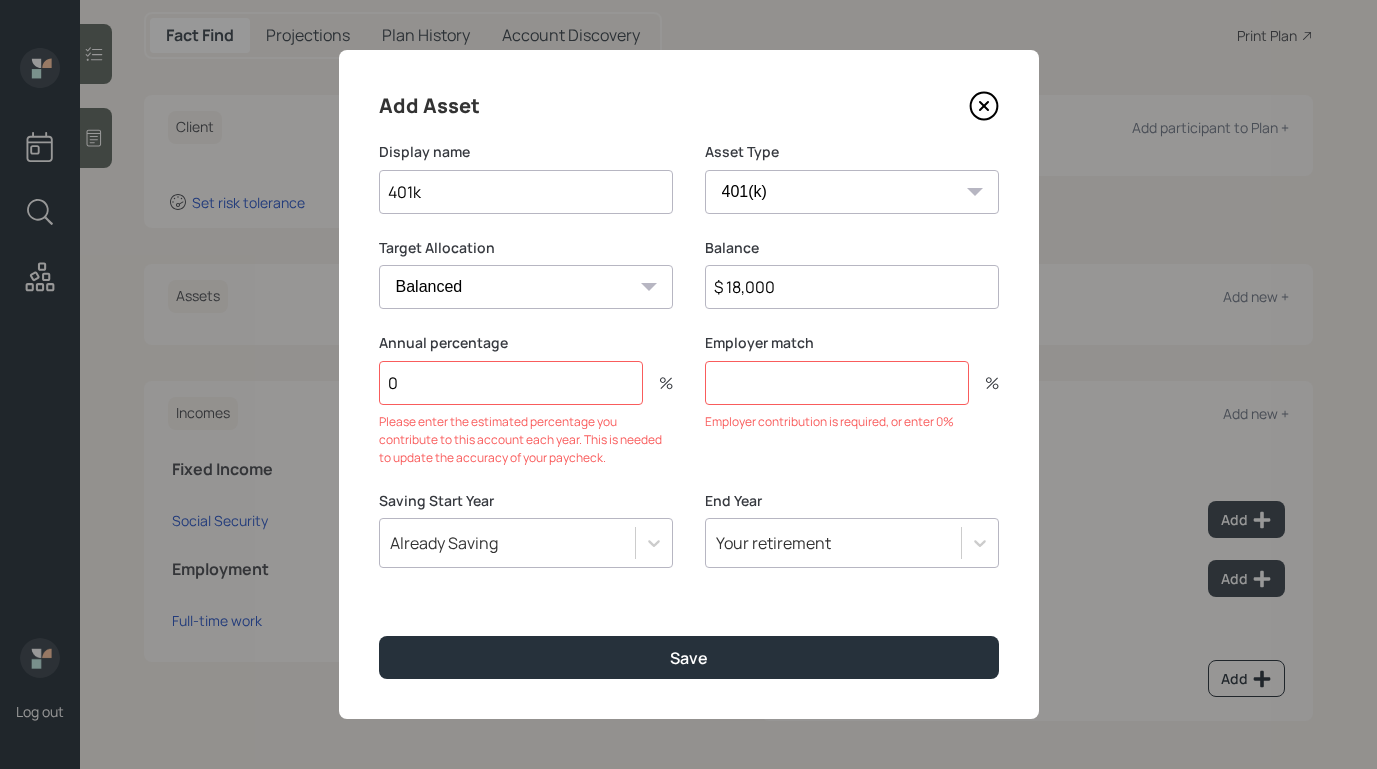 type on "0" 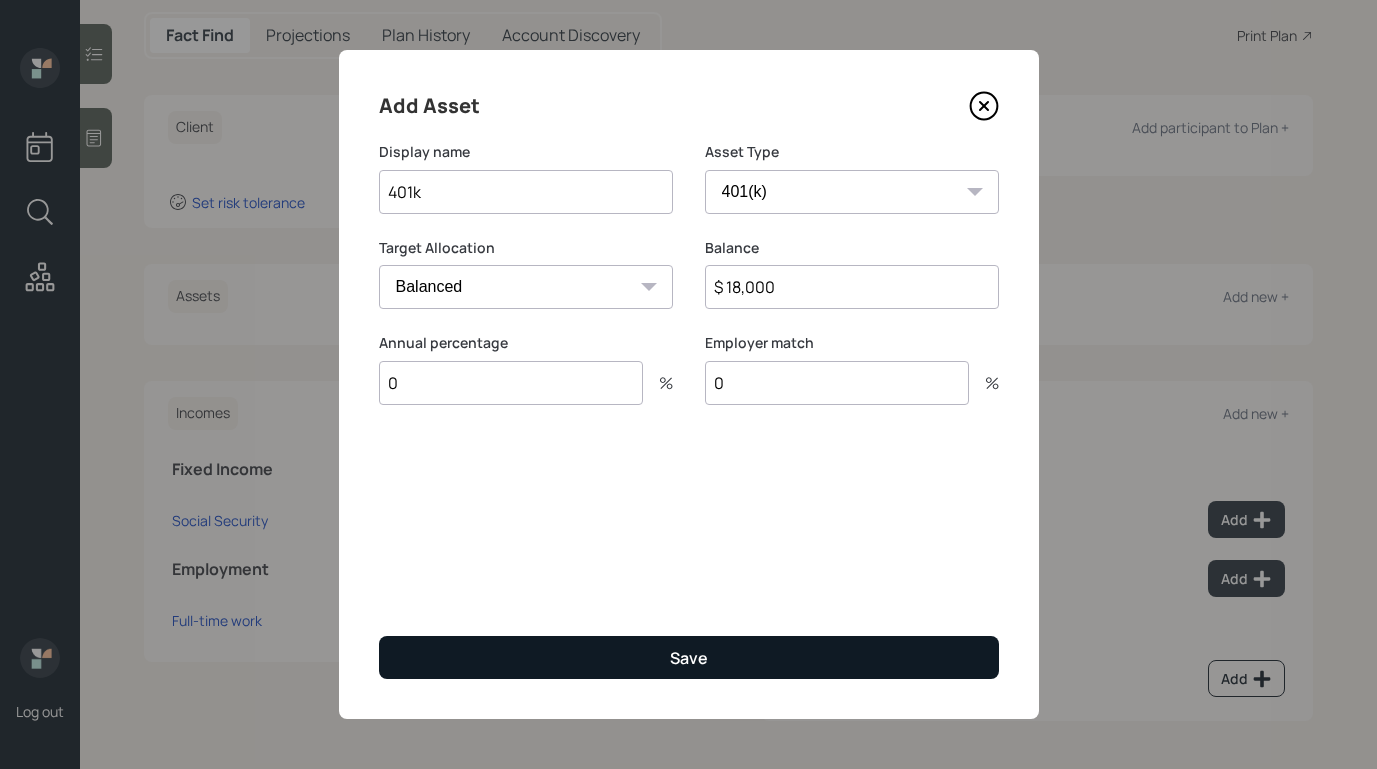 type on "0" 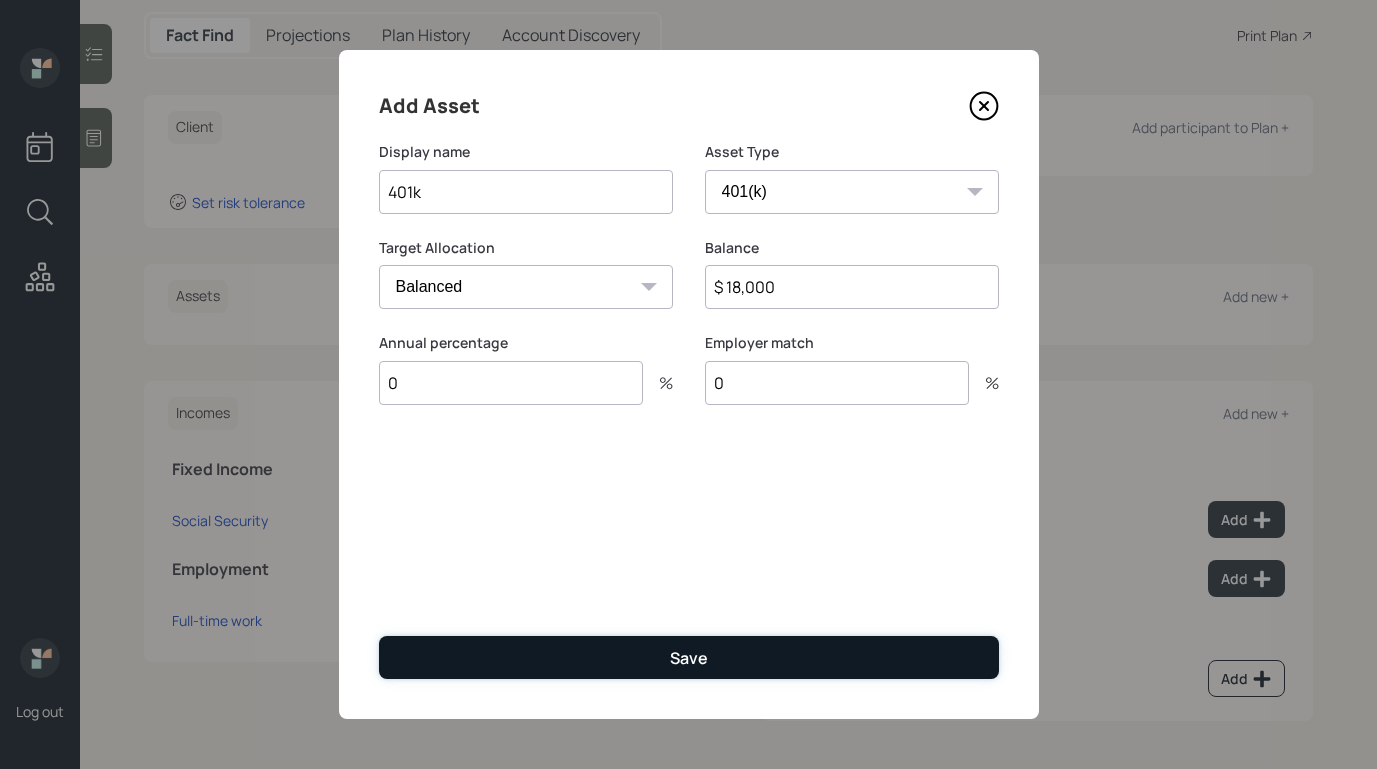 click on "Save" at bounding box center [689, 657] 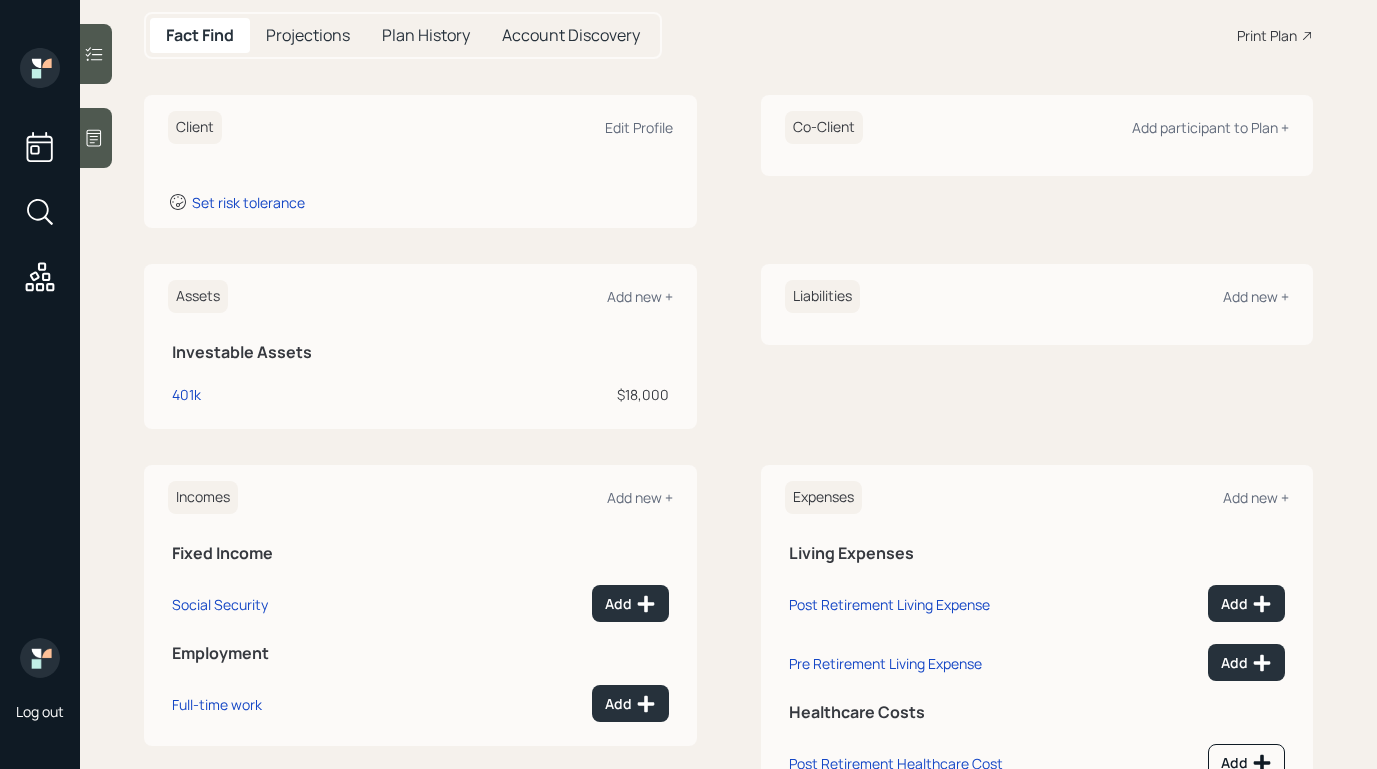 click 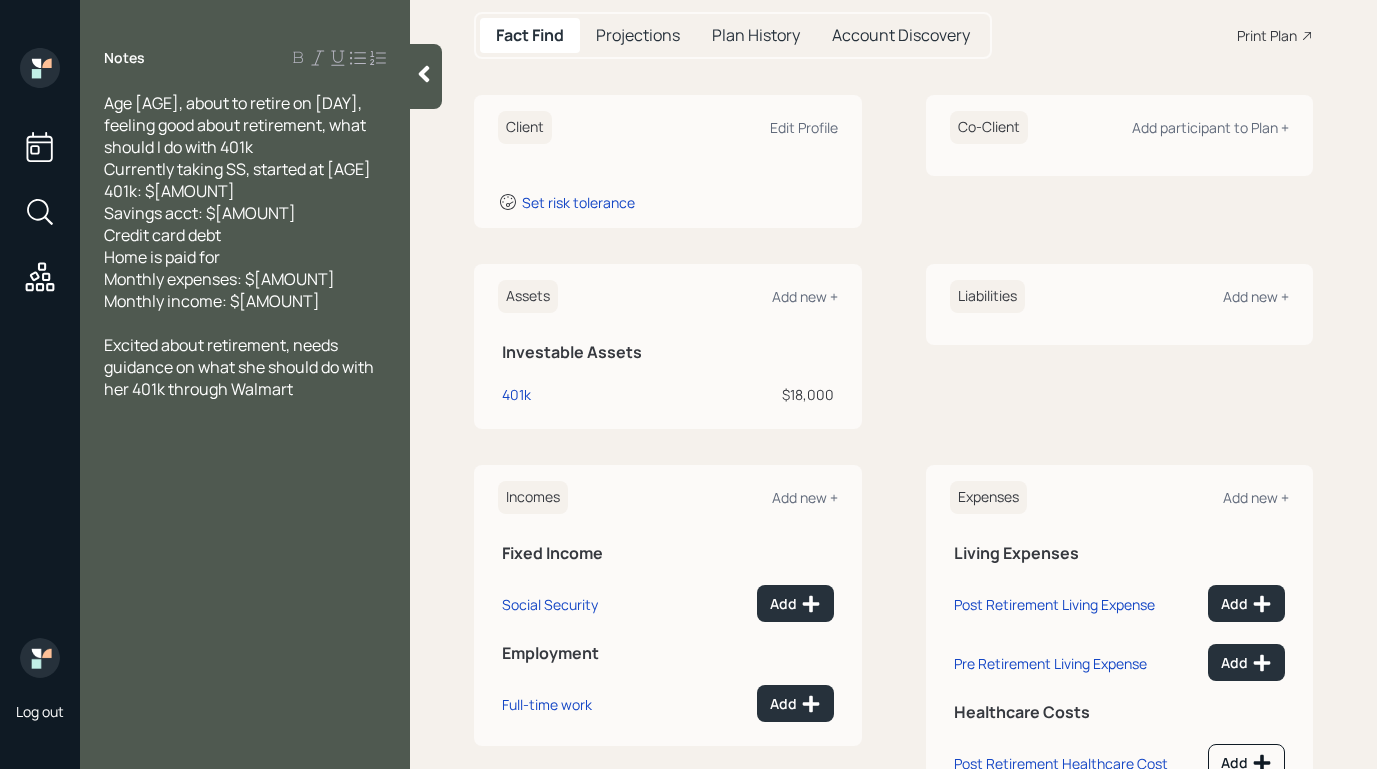 click 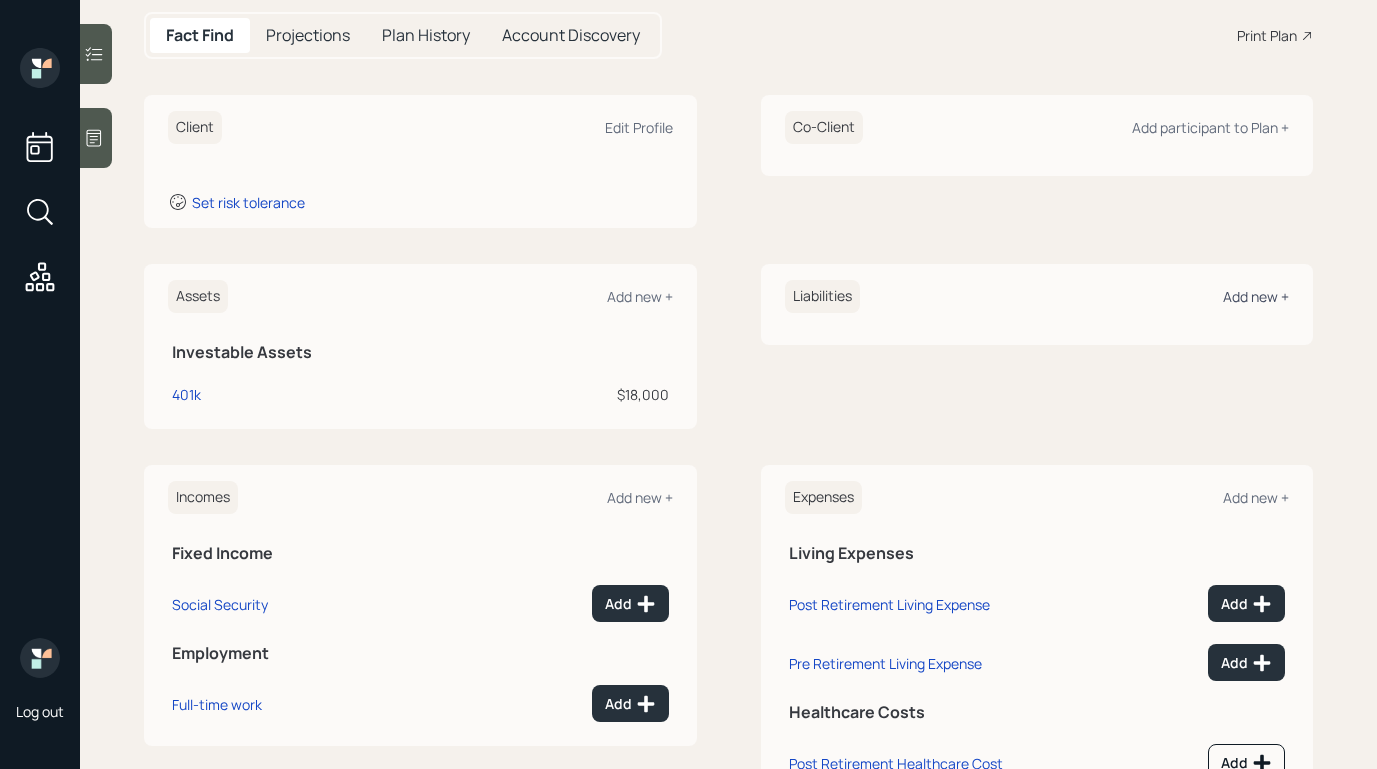 click on "Add new +" at bounding box center [1256, 296] 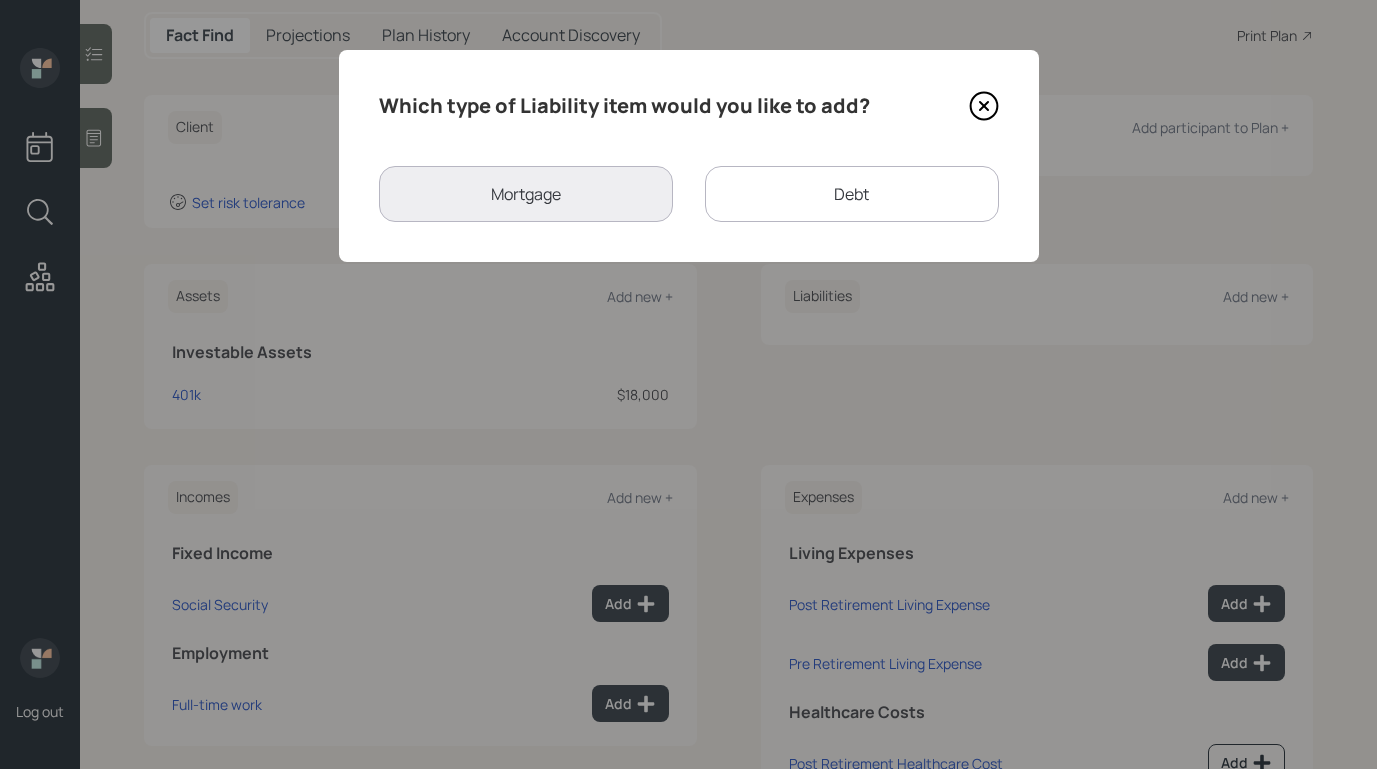 click on "Debt" at bounding box center (852, 194) 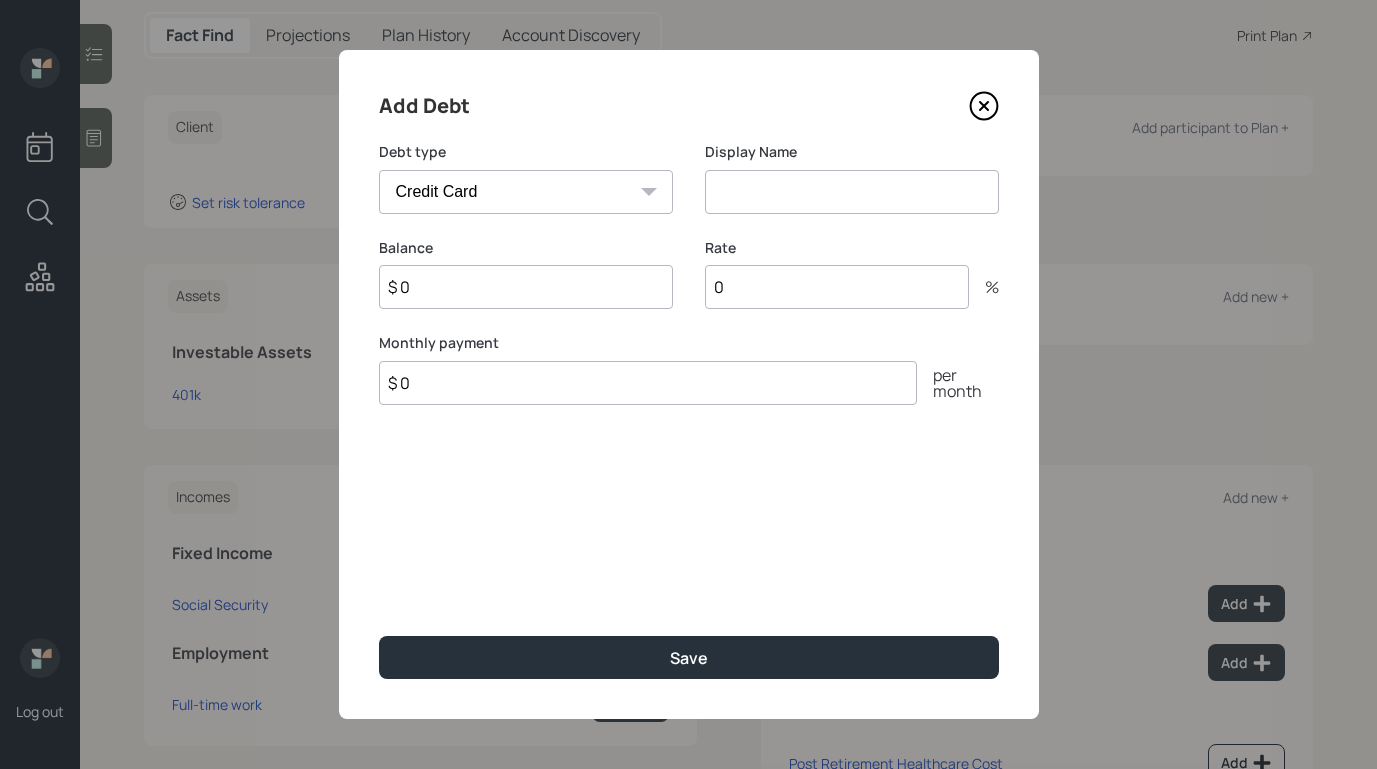 click on "Car Credit Card Medical Student Other" at bounding box center [526, 192] 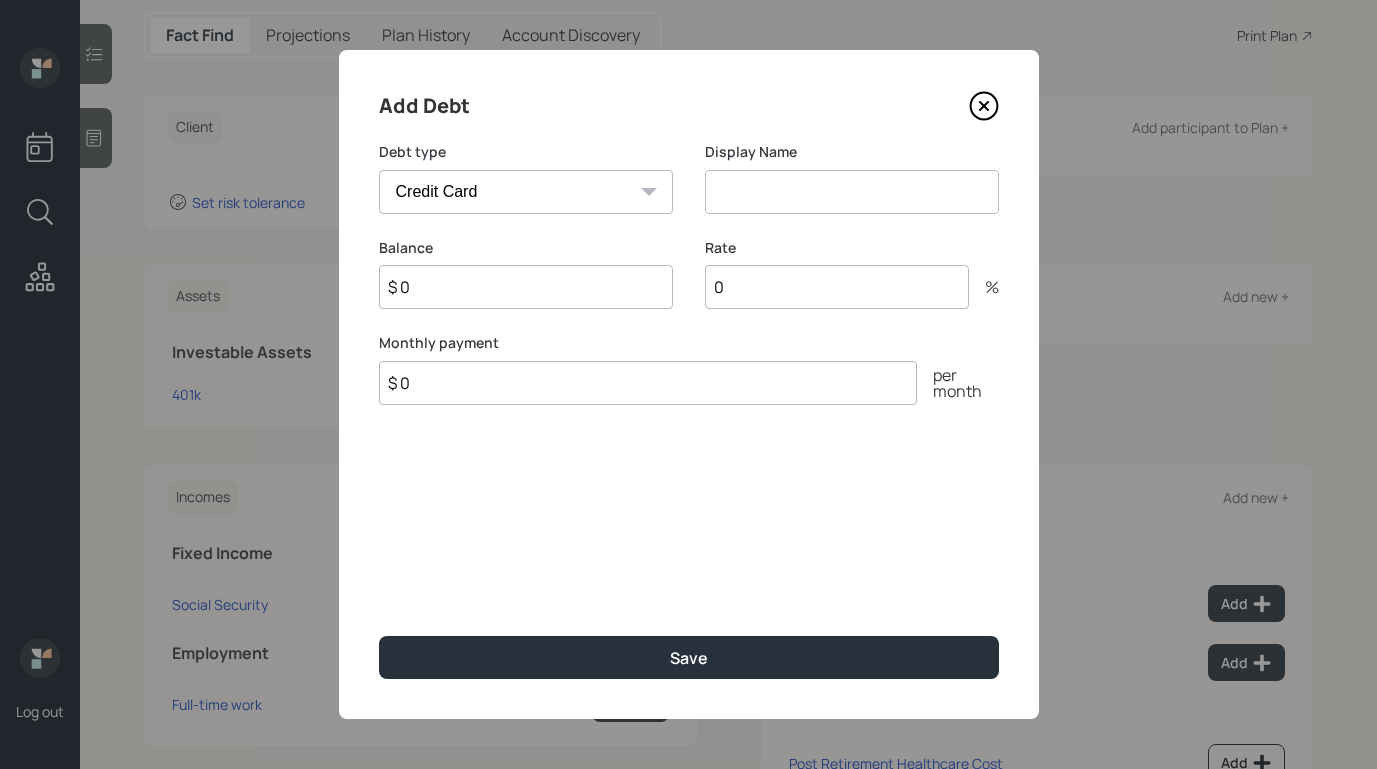 click 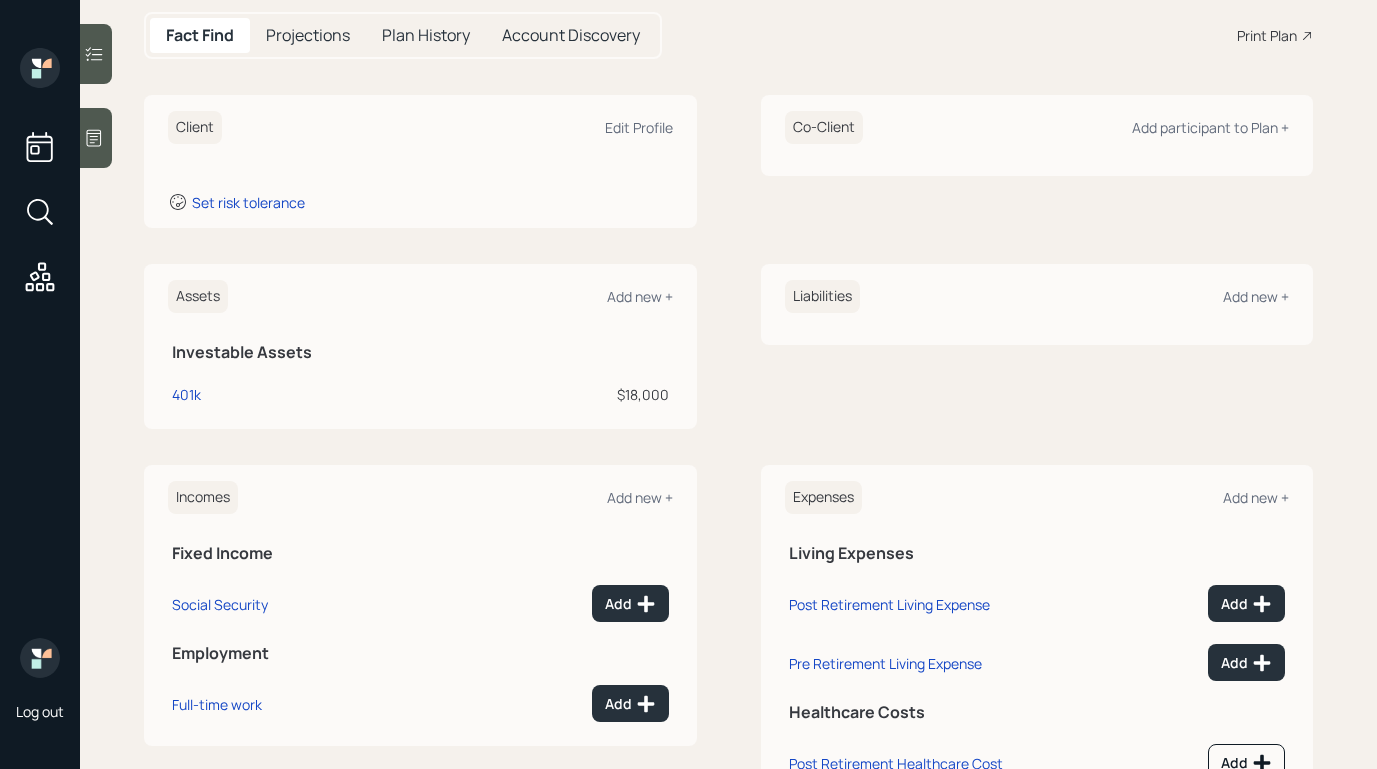 scroll, scrollTop: 54, scrollLeft: 0, axis: vertical 